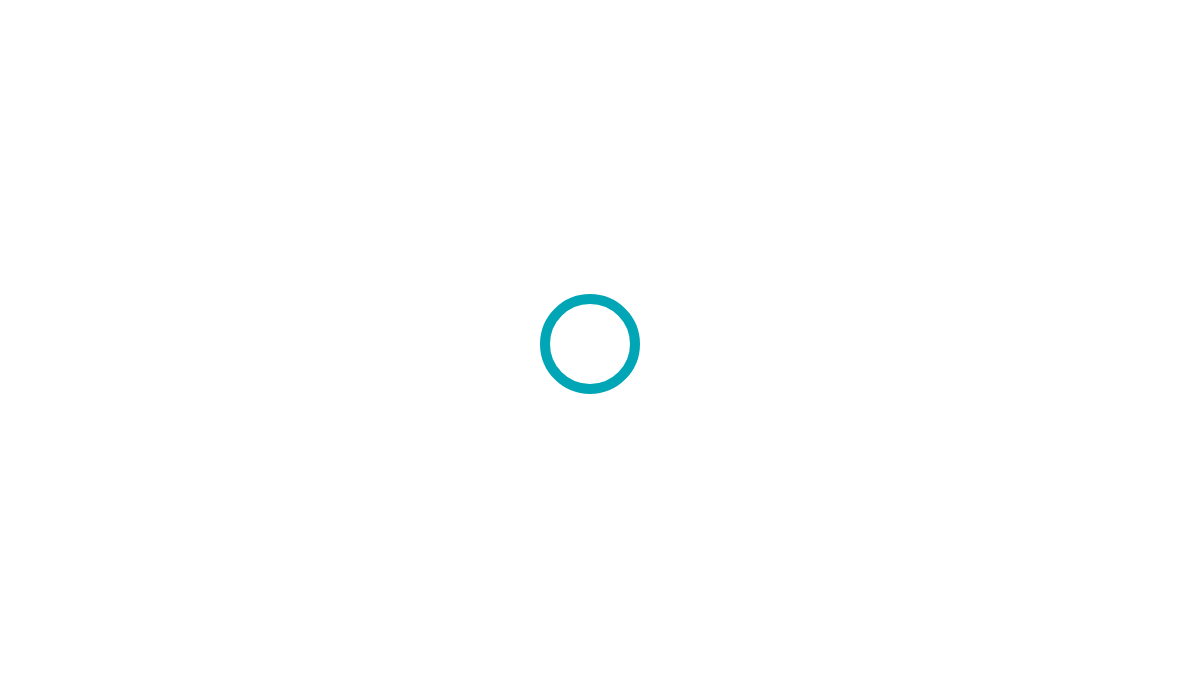 scroll, scrollTop: 0, scrollLeft: 0, axis: both 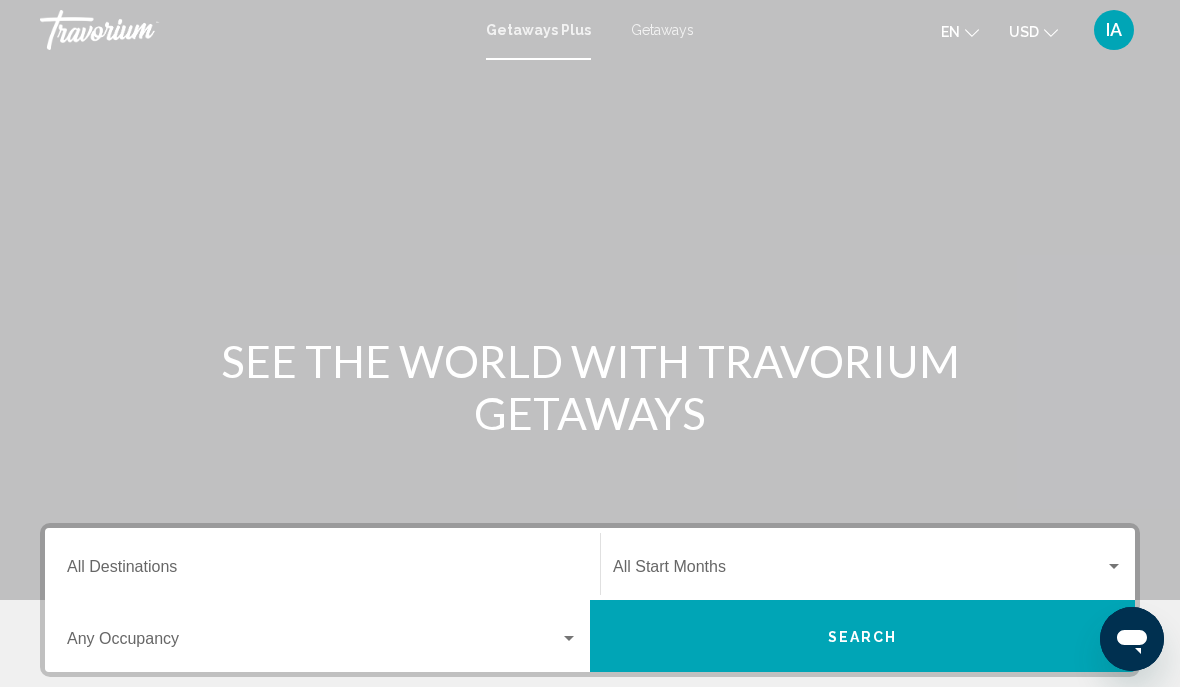click at bounding box center (313, 643) 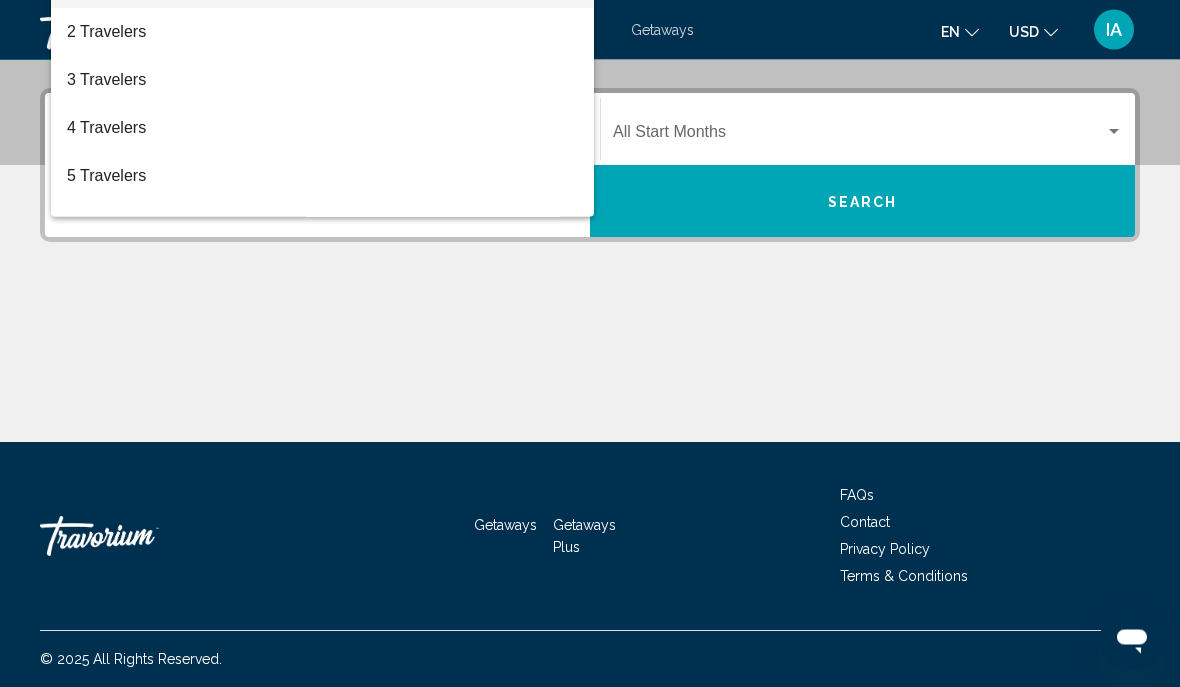 scroll, scrollTop: 435, scrollLeft: 0, axis: vertical 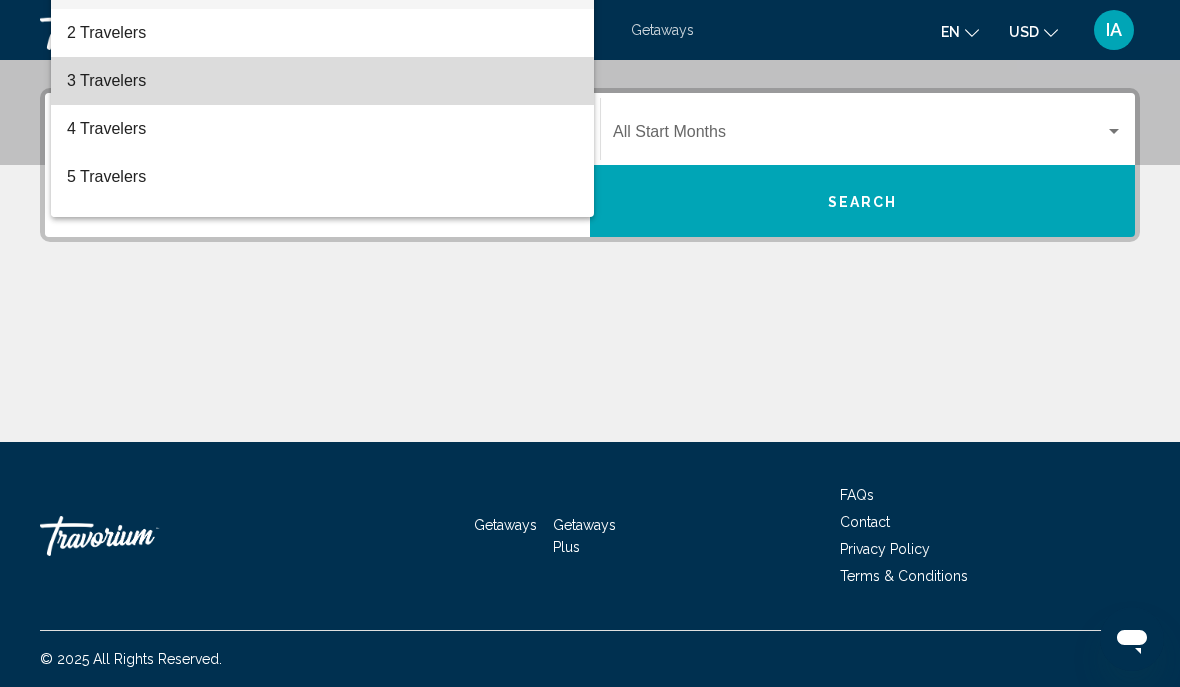 click on "3 Travelers" at bounding box center [322, 81] 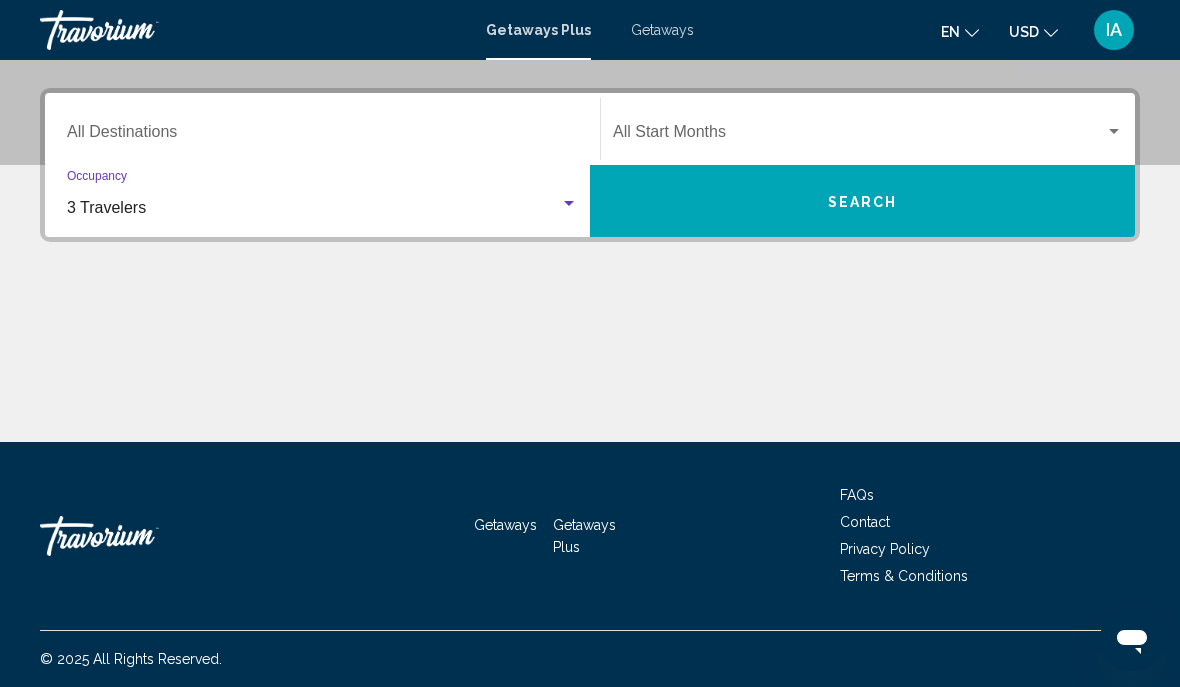 click on "Destination All Destinations" at bounding box center [322, 136] 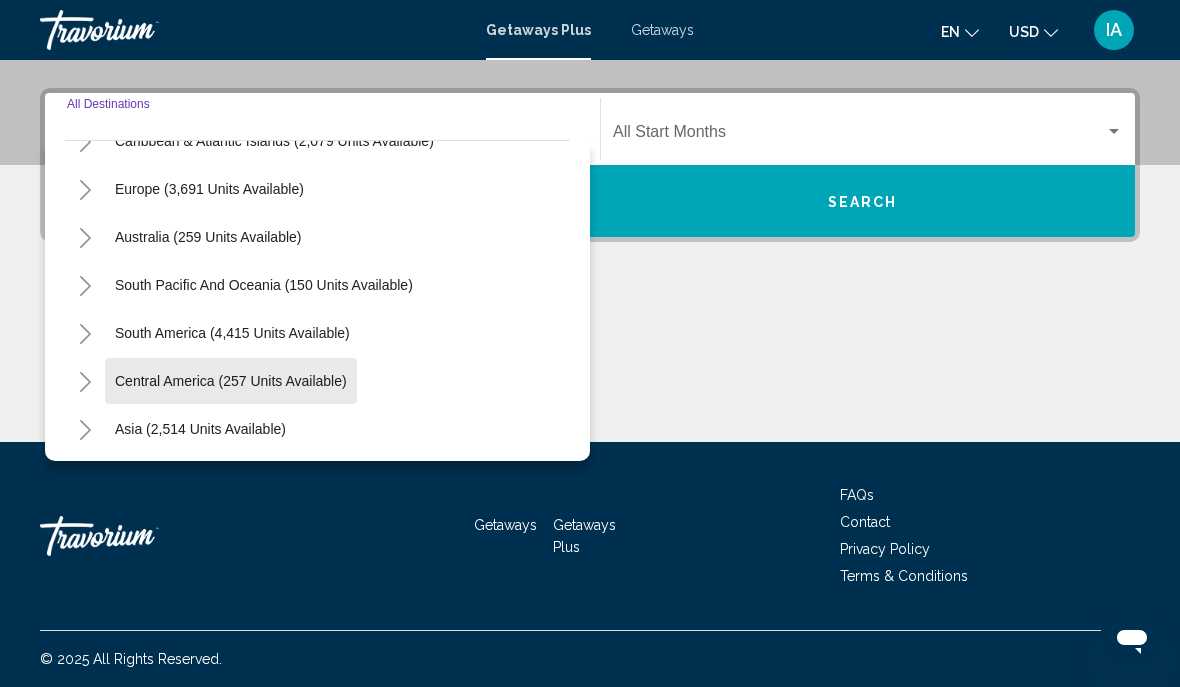 scroll, scrollTop: 204, scrollLeft: 0, axis: vertical 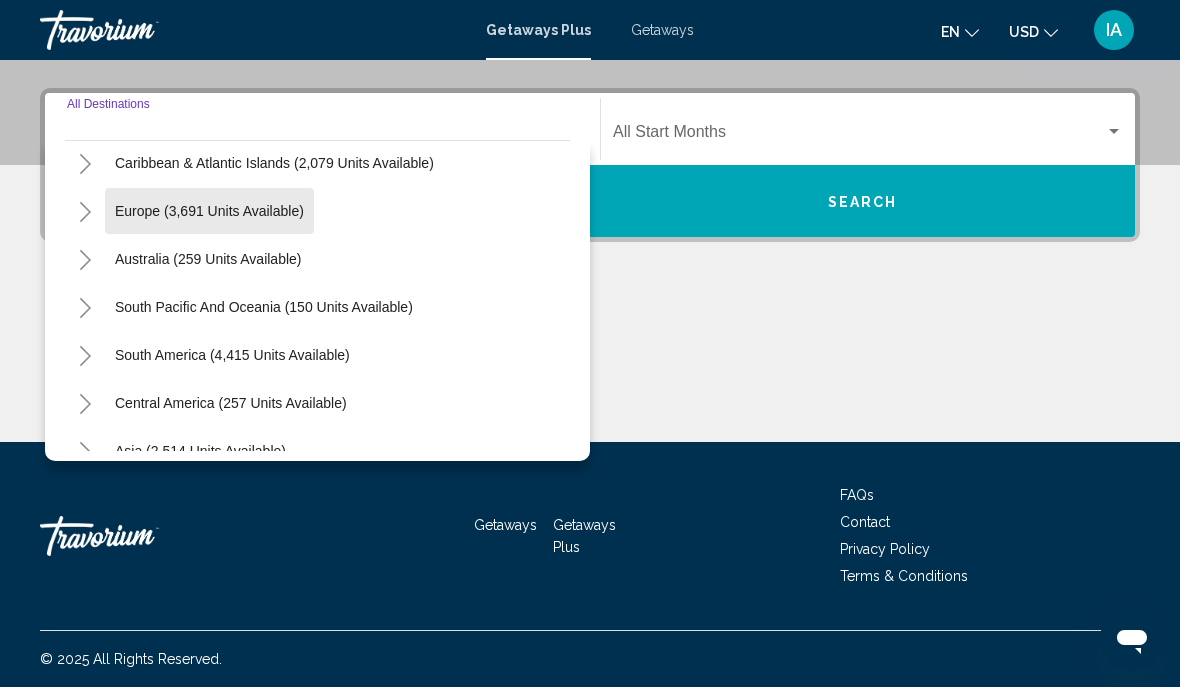 click on "Europe (3,691 units available)" at bounding box center (208, 259) 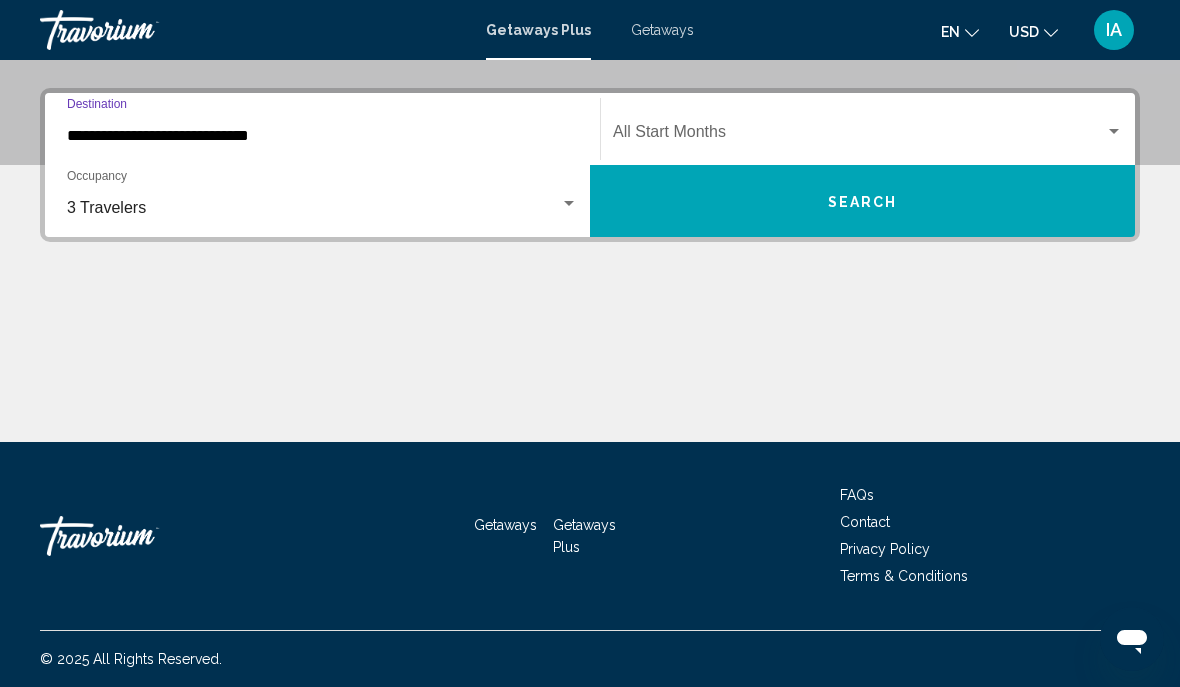 click on "**********" at bounding box center (322, 136) 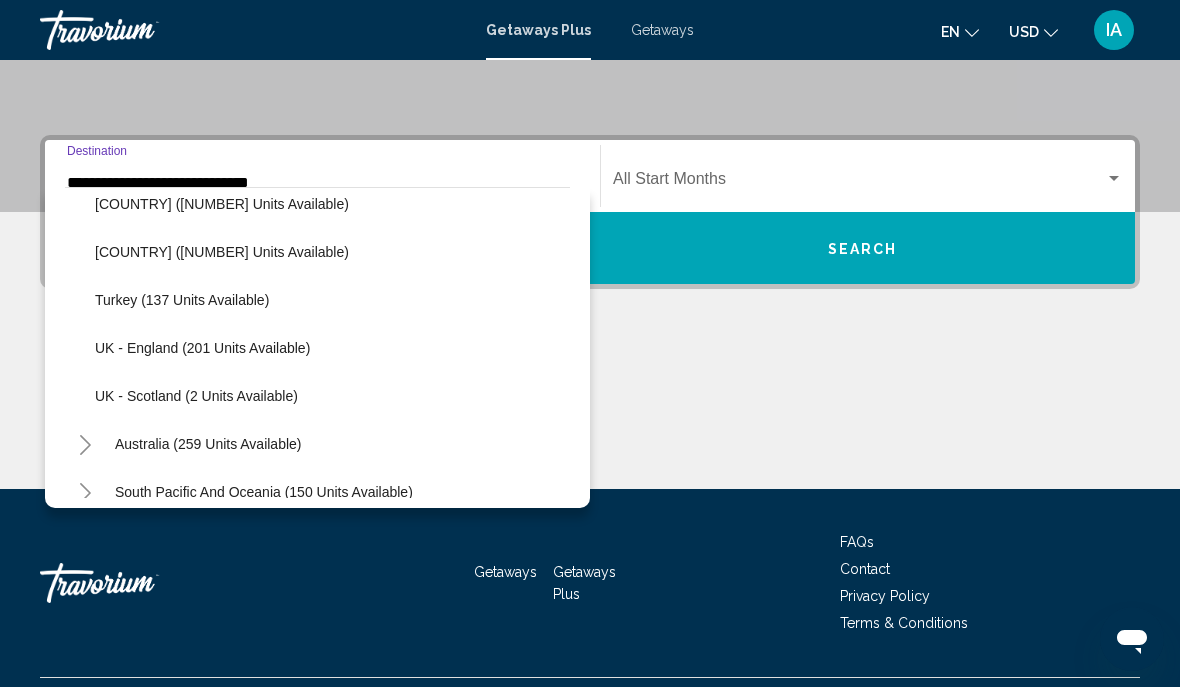 scroll, scrollTop: 859, scrollLeft: 0, axis: vertical 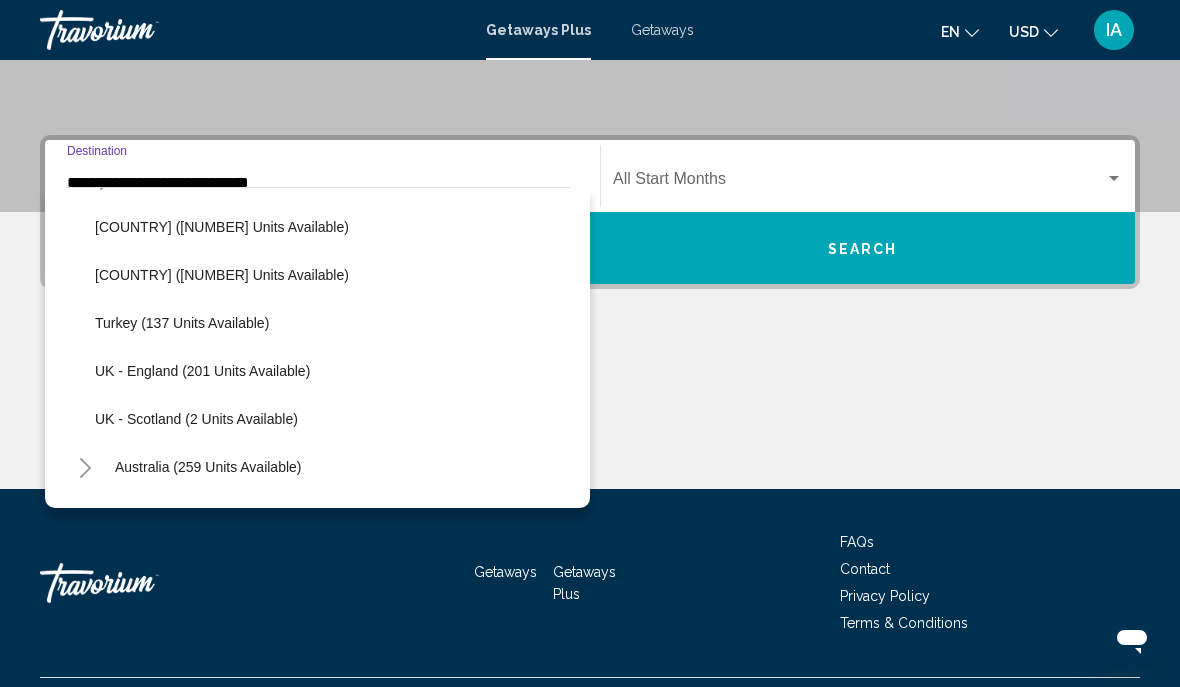 click on "Turkey (137 units available)" 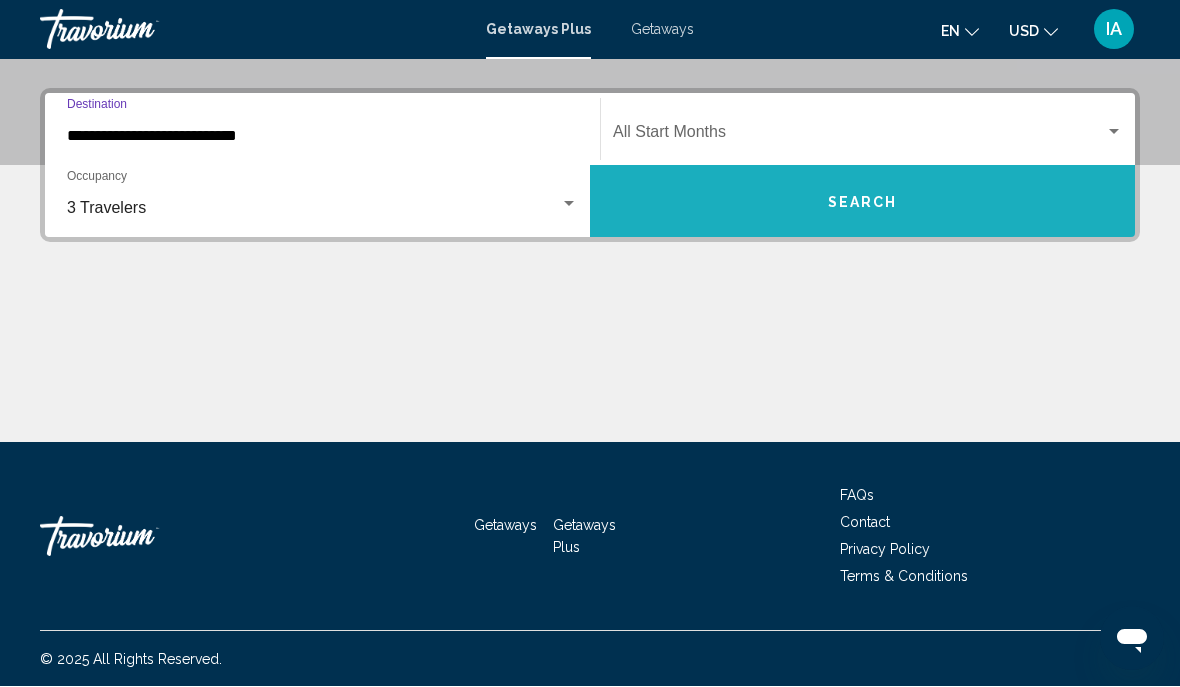 scroll, scrollTop: 89, scrollLeft: 0, axis: vertical 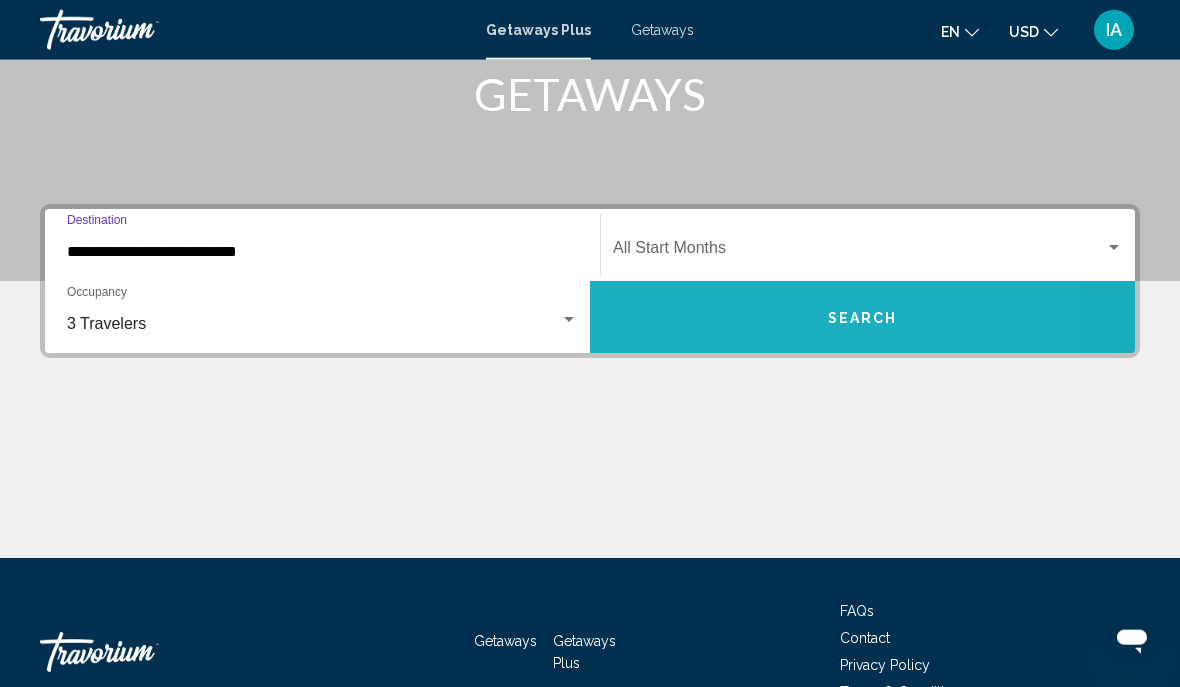 click on "Search" at bounding box center [862, 317] 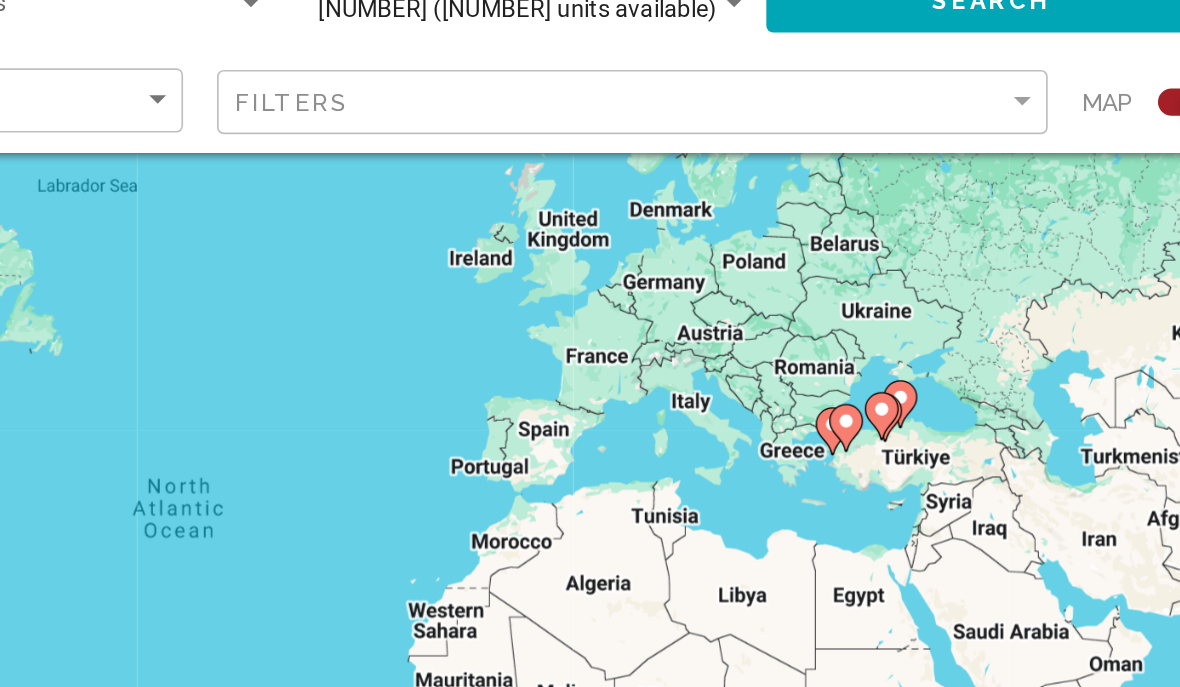 scroll, scrollTop: 46, scrollLeft: 6, axis: both 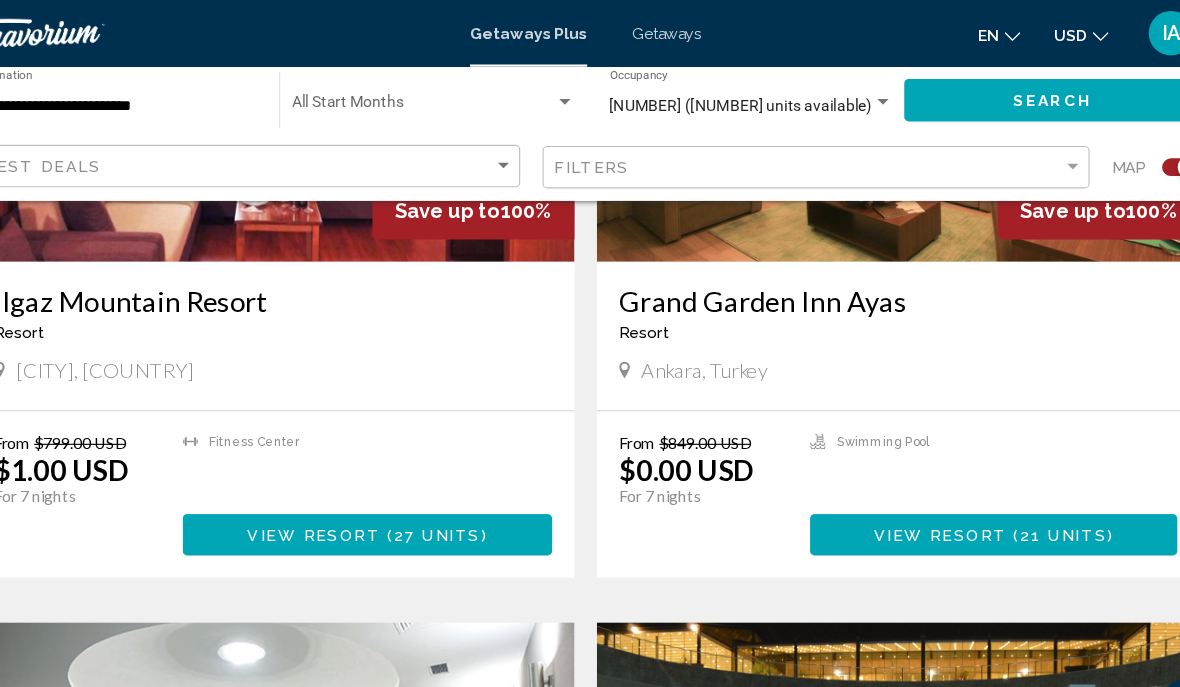 click on "Kastamonu, Turkey From $[NUMBER] USD $[NUMBER] USD For [NUMBER] nights You save  $[NUMBER] USD   temp  [NUMBER]
Fitness Center View Resort    ( [NUMBER] units )  Save up to  100%   Grand Garden Inn Ayas  Resort  -  This is an adults only resort
Ankara, Turkey From $[NUMBER] USD $[NUMBER] USD For [NUMBER] nights You save  $[NUMBER] USD   temp
Swimming Pool View Resort    ( [NUMBER] units )  Save up to  99%   Akropol Termal  Resort  -  This is an adults only resort
Ankara, Turkey From $[NUMBER] USD $[NUMBER] USD For [NUMBER] nights You save  $[NUMBER] USD   temp
Fitness Center
Swimming Pool View Resort    ( [NUMBER] units )  Save up to  95%  Resort  -" at bounding box center [590, 880] 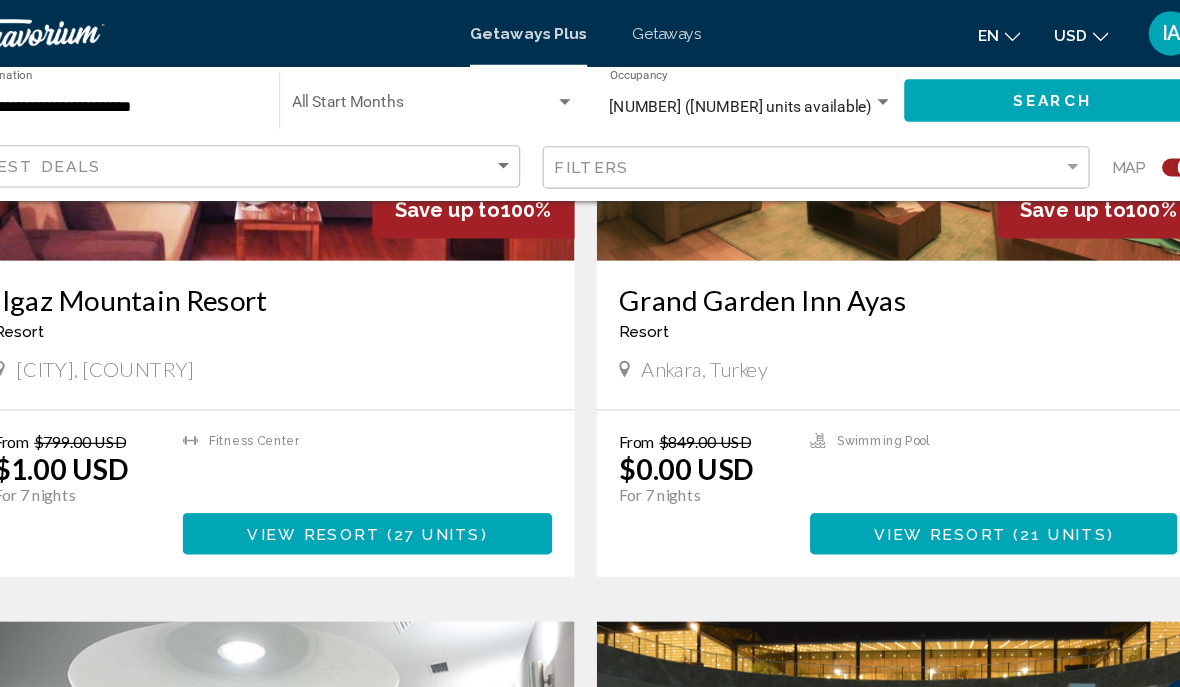 click on "View Resort" at bounding box center (907, 479) 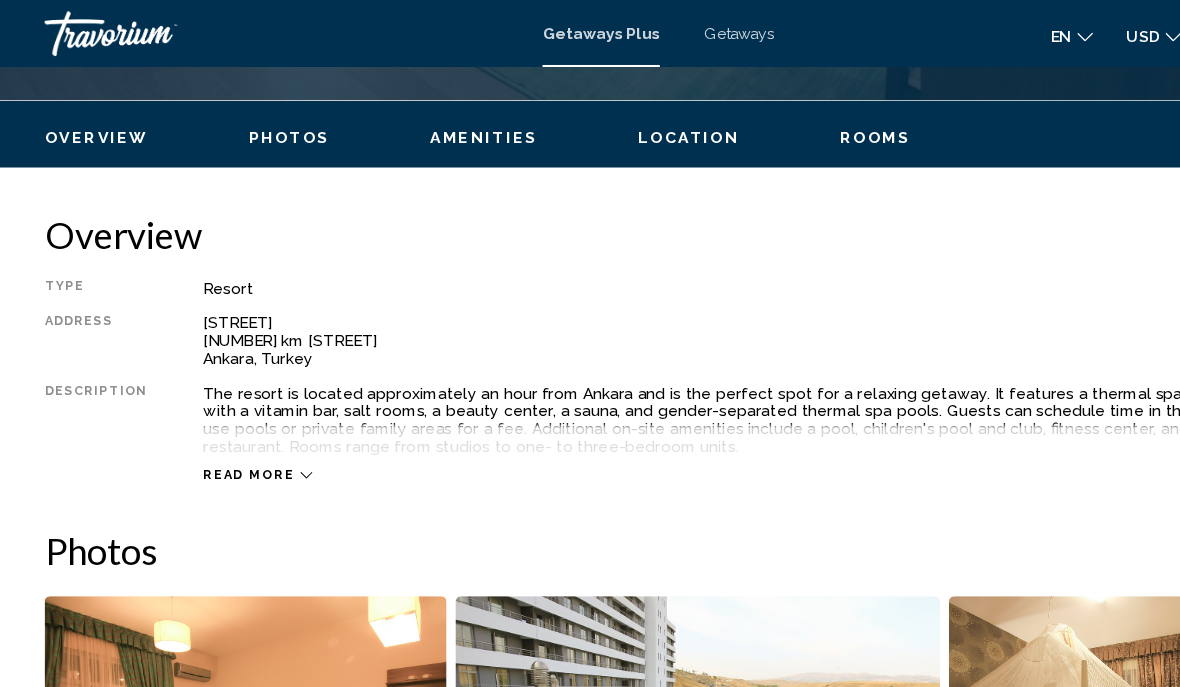 scroll, scrollTop: 931, scrollLeft: 0, axis: vertical 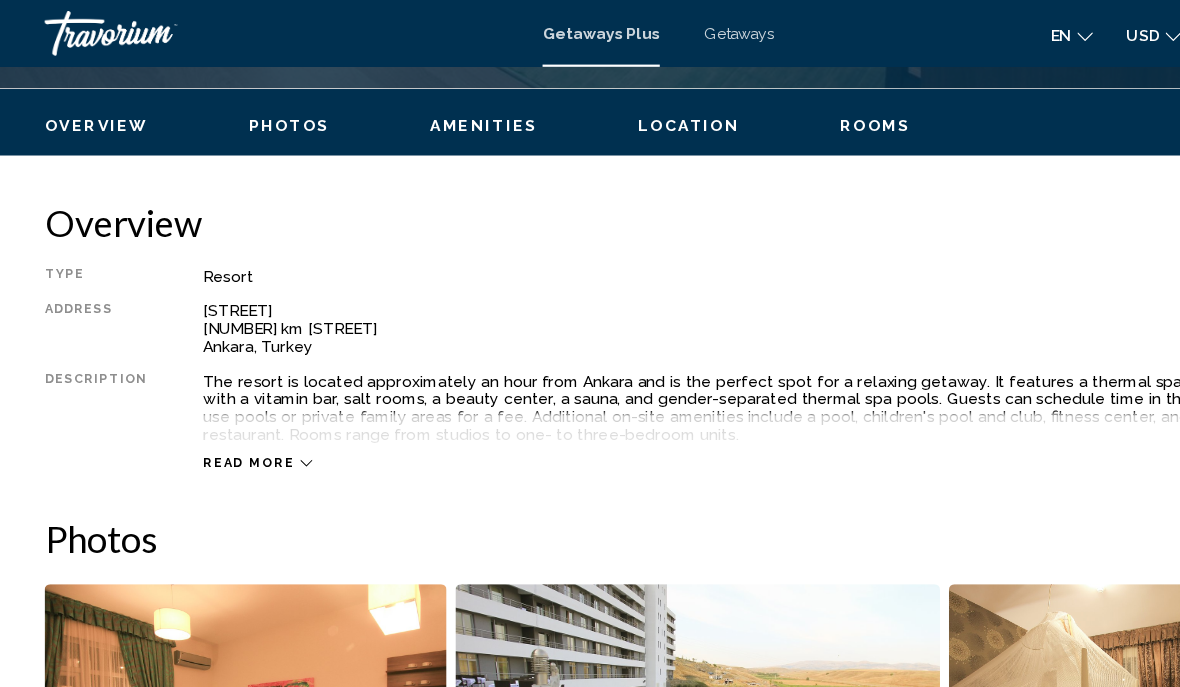 click on "Read more" at bounding box center [223, 414] 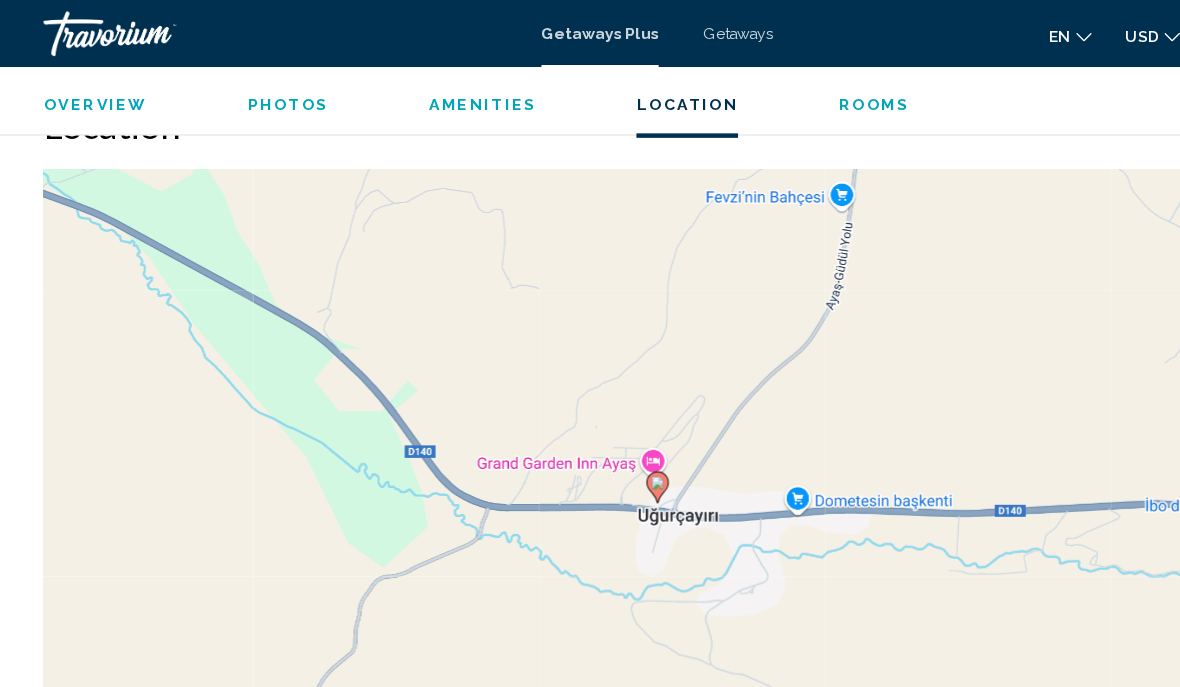 scroll, scrollTop: 2532, scrollLeft: 0, axis: vertical 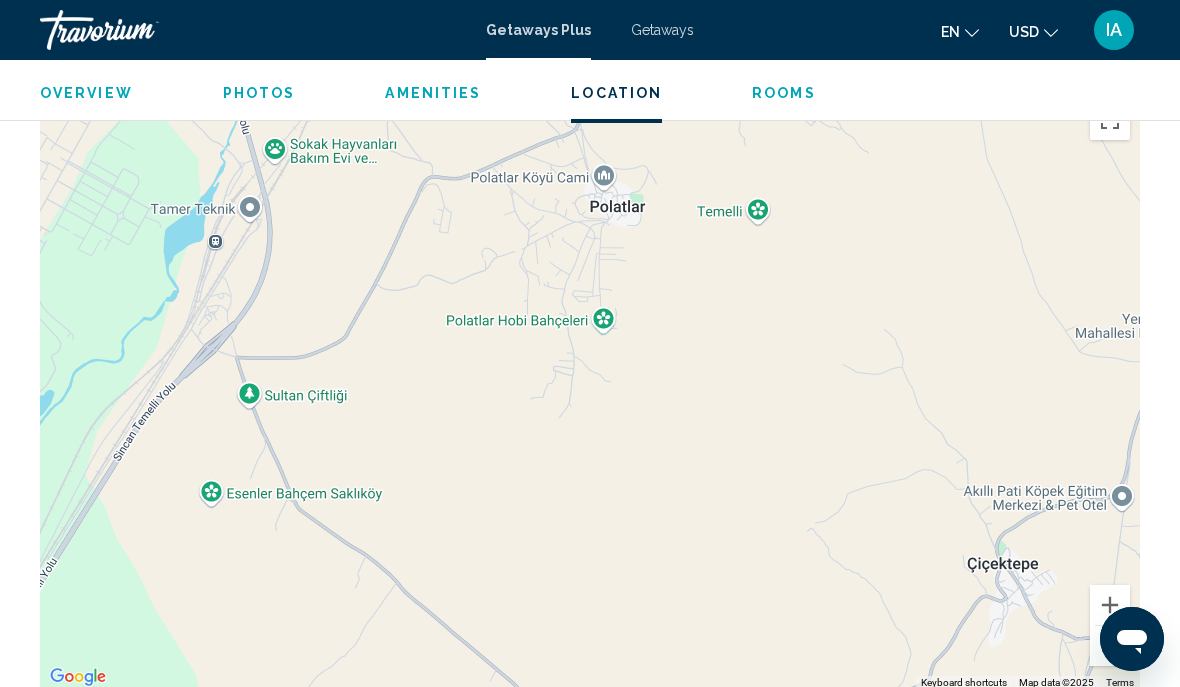 click at bounding box center [1110, 646] 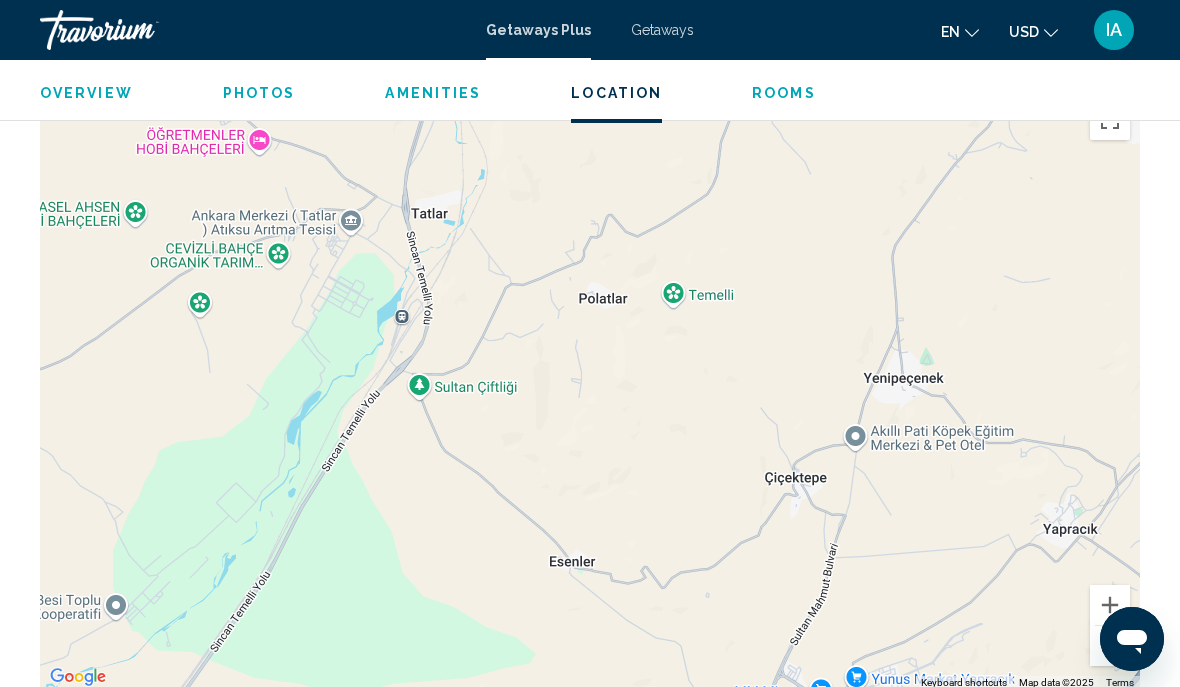 click at bounding box center (1110, 646) 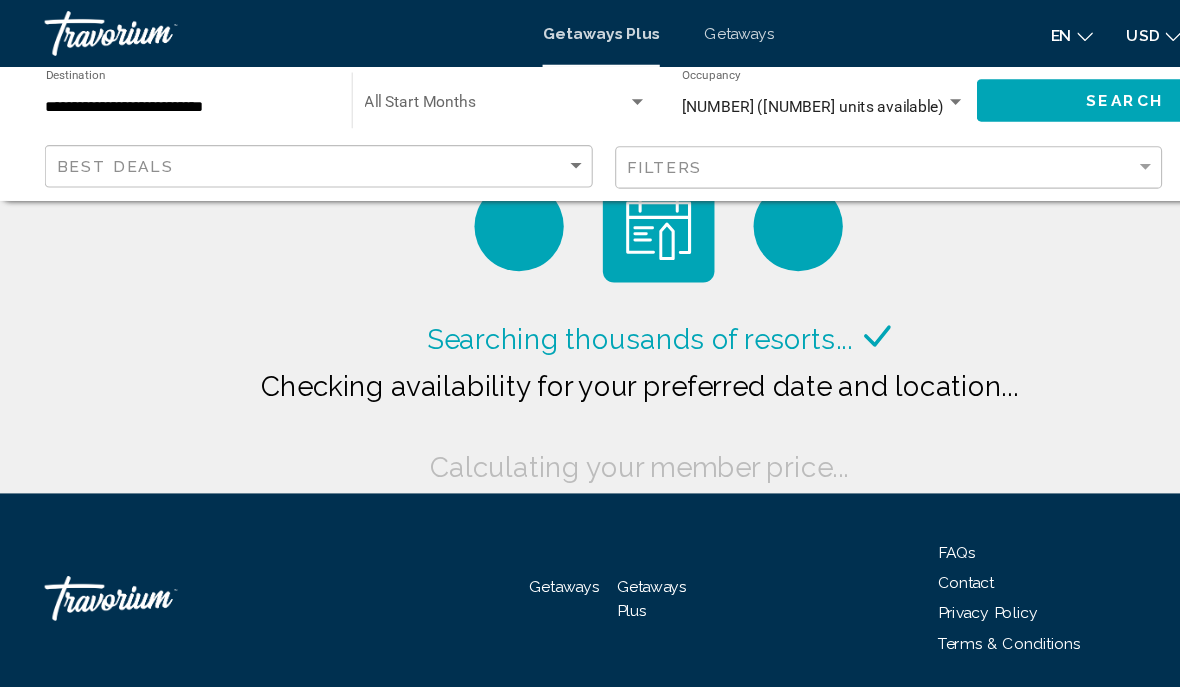 scroll, scrollTop: 0, scrollLeft: 0, axis: both 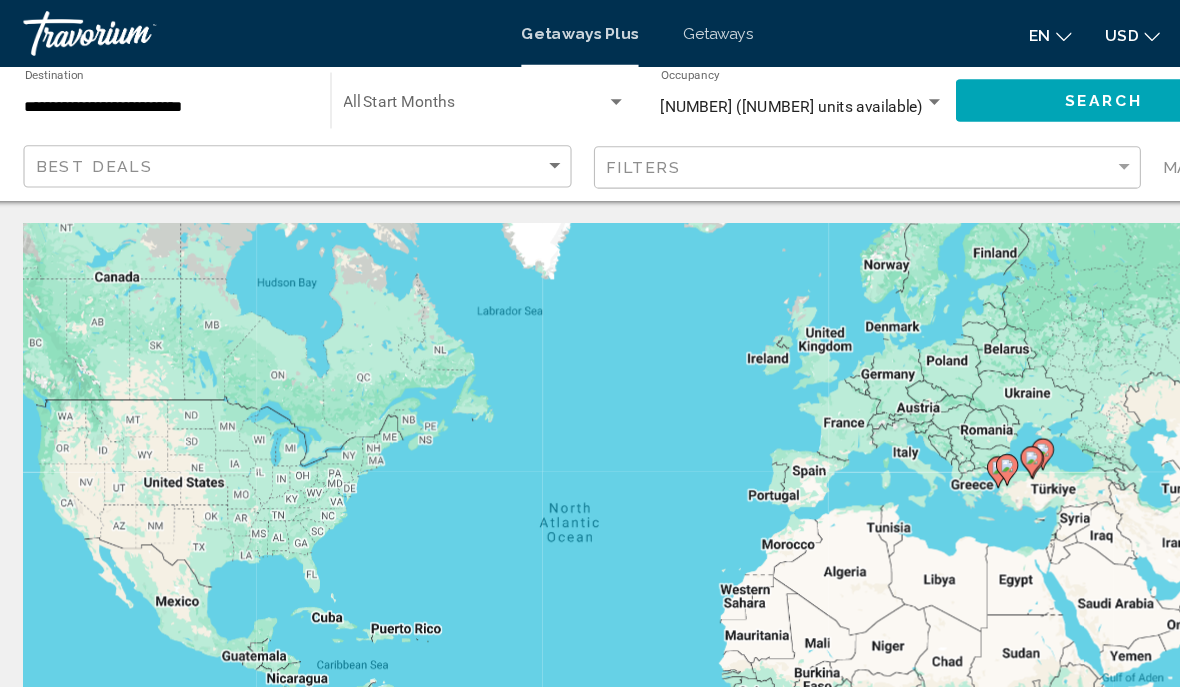 click on "**********" at bounding box center [168, 96] 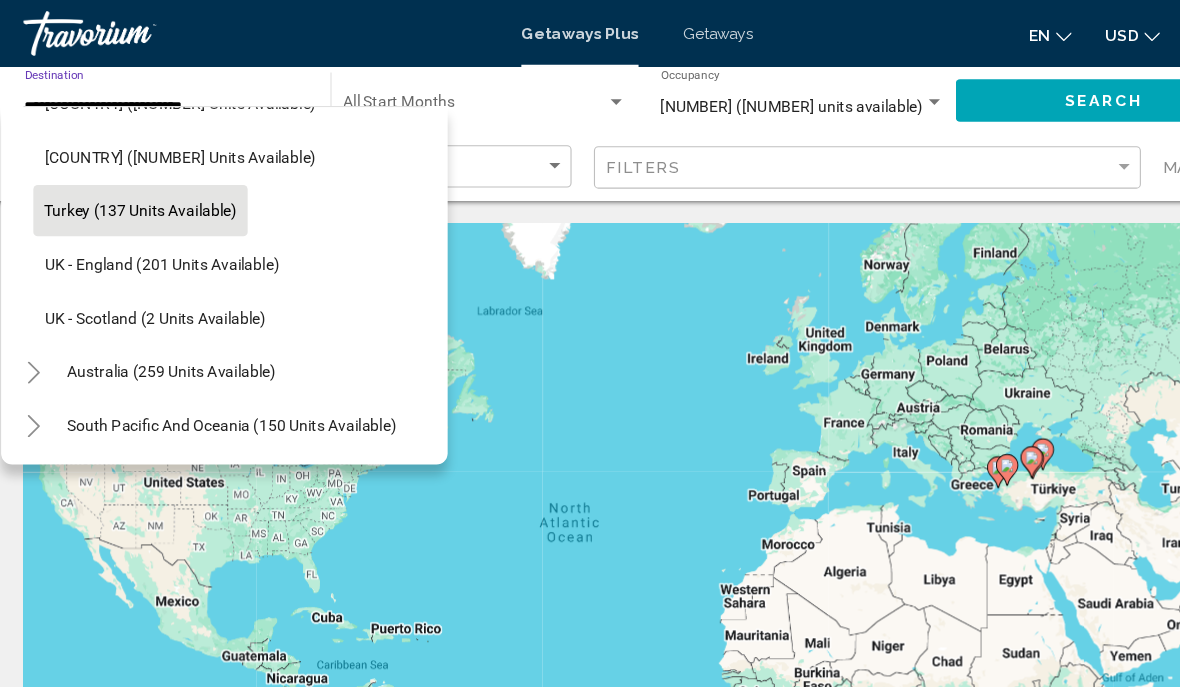 scroll, scrollTop: 895, scrollLeft: 12, axis: both 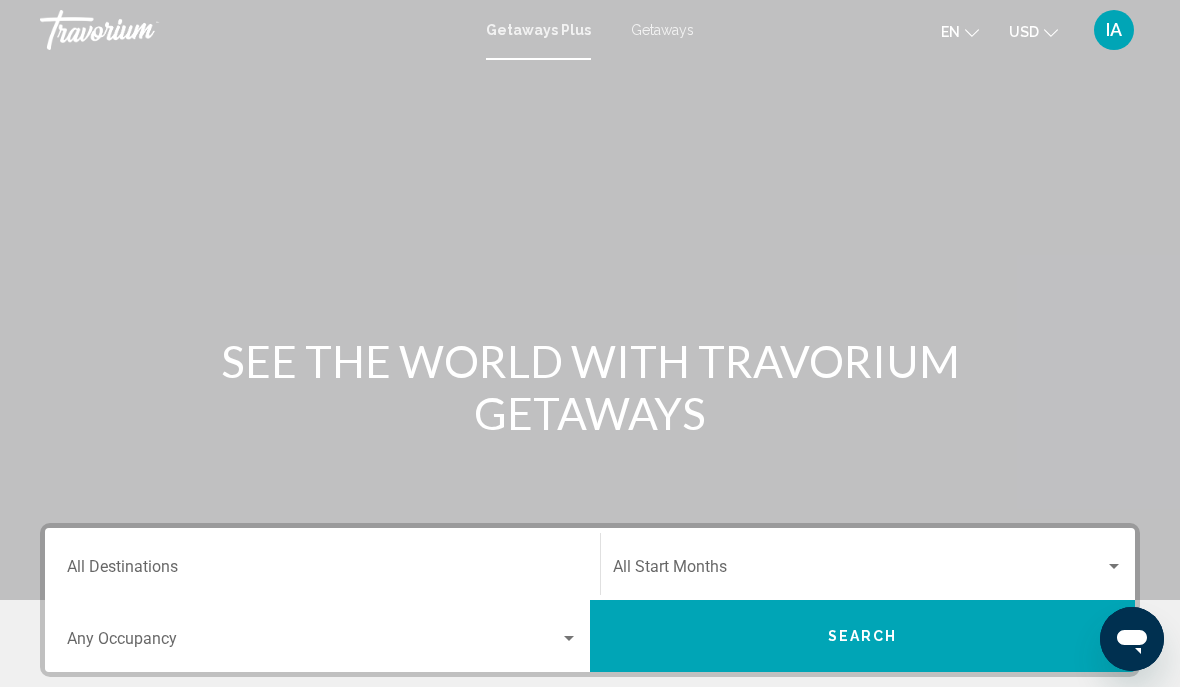 click on "Getaways" at bounding box center (662, 30) 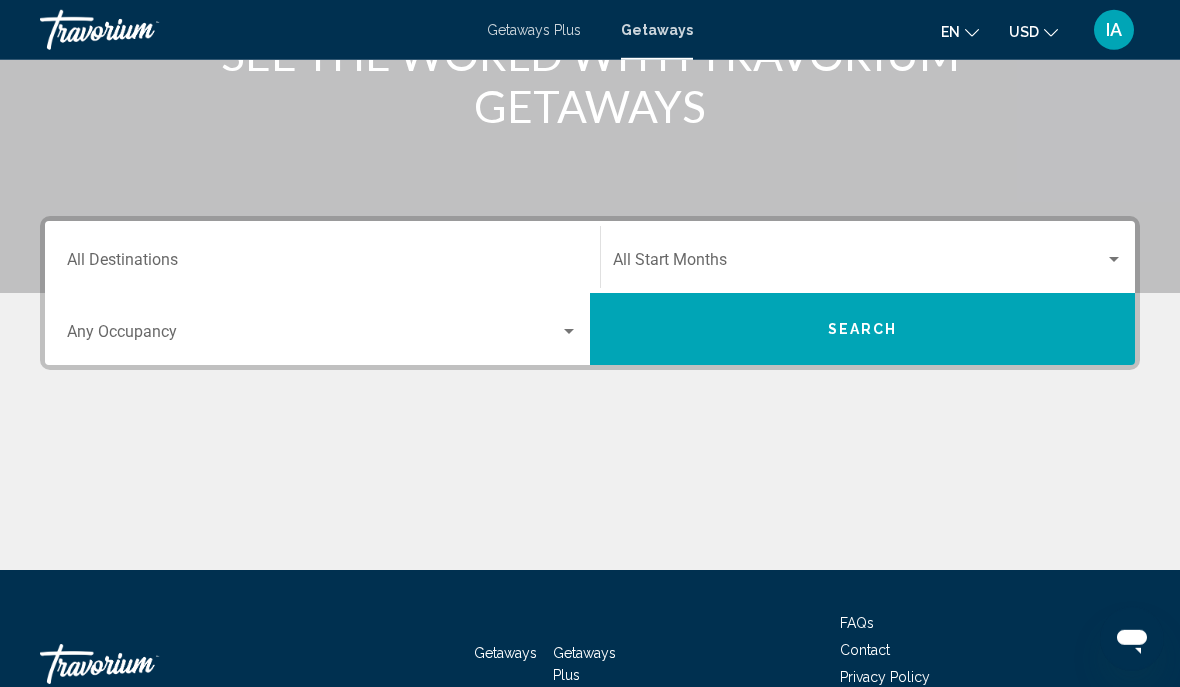 click on "Destination All Destinations" at bounding box center [322, 257] 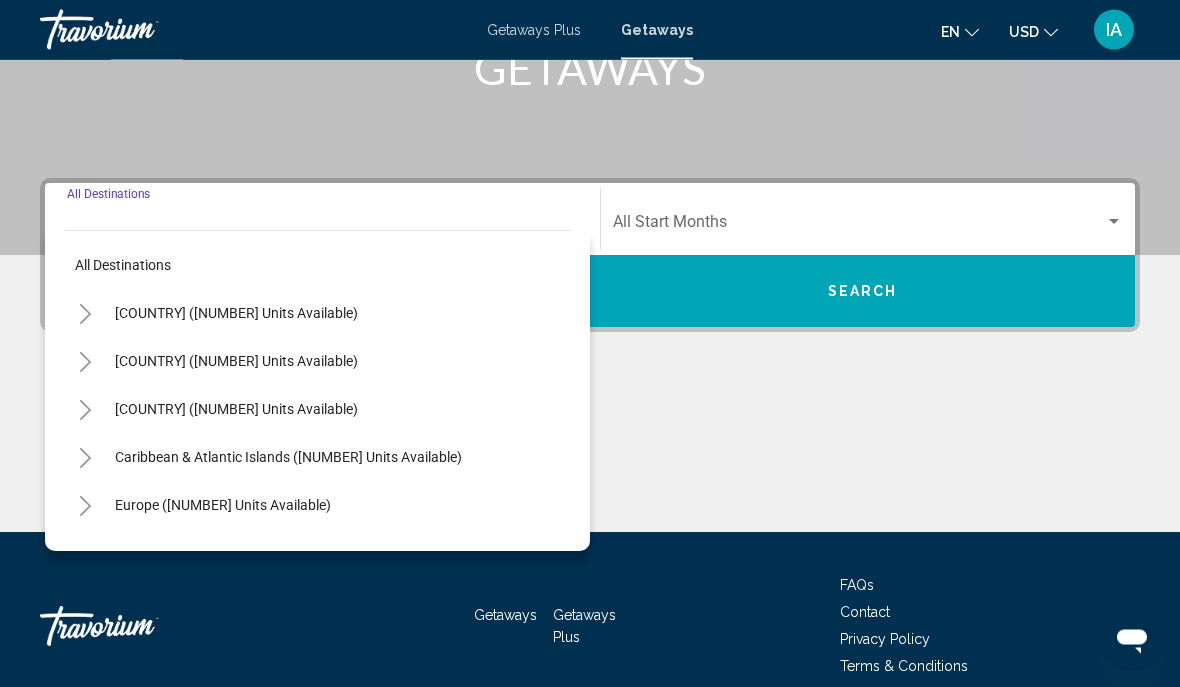 scroll, scrollTop: 346, scrollLeft: 0, axis: vertical 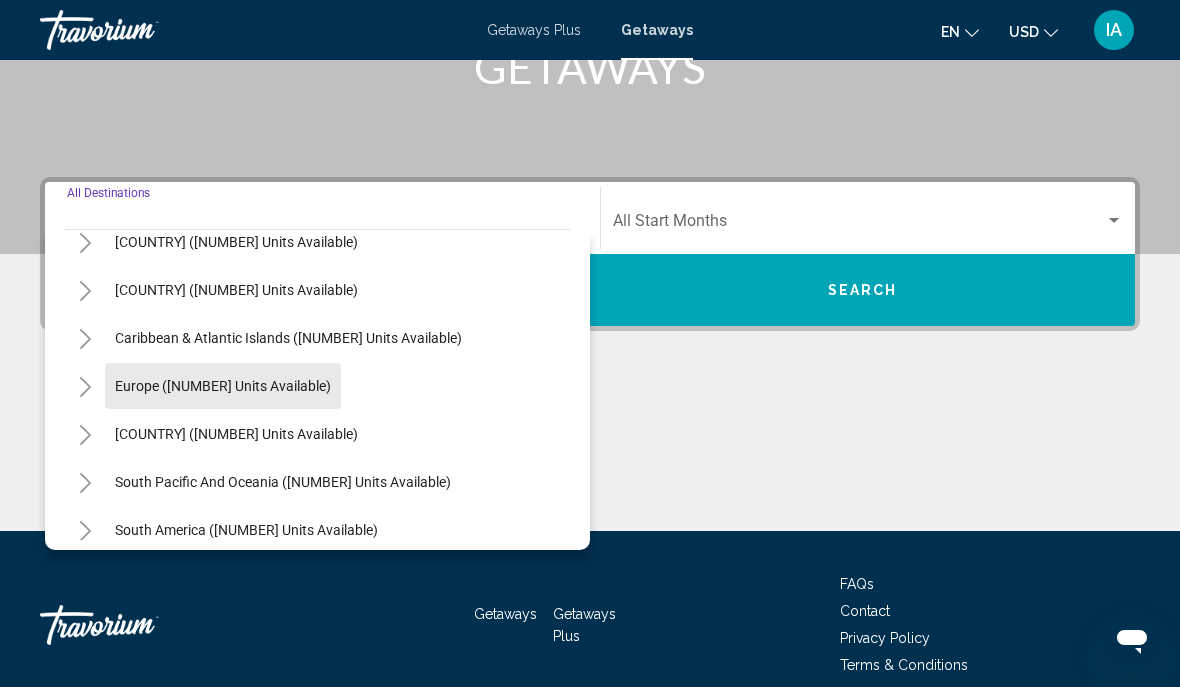 click on "Europe ([NUMBER] units available)" at bounding box center (236, 434) 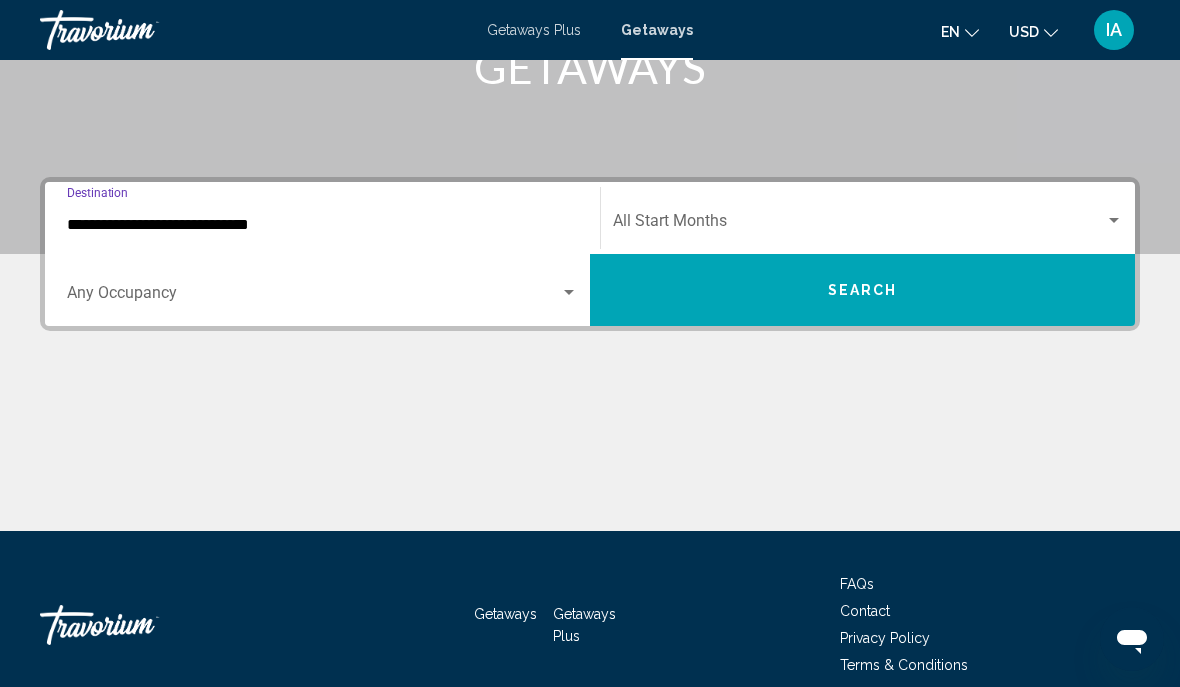 click on "**********" at bounding box center (322, 218) 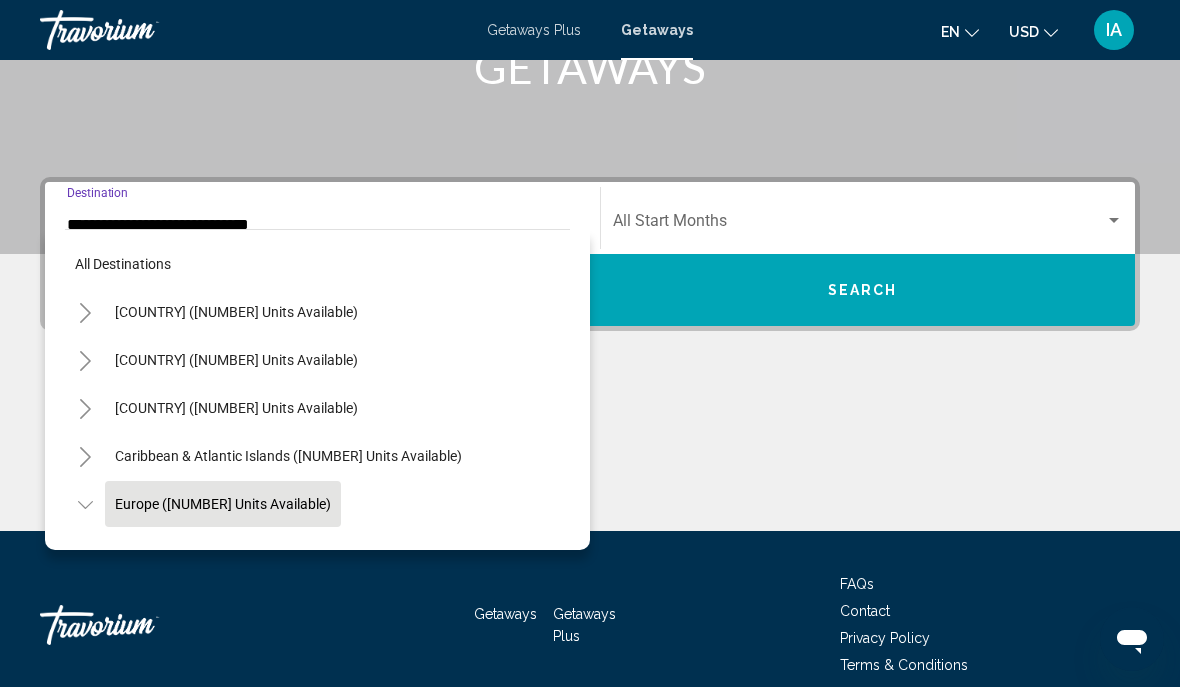 scroll, scrollTop: 343, scrollLeft: 0, axis: vertical 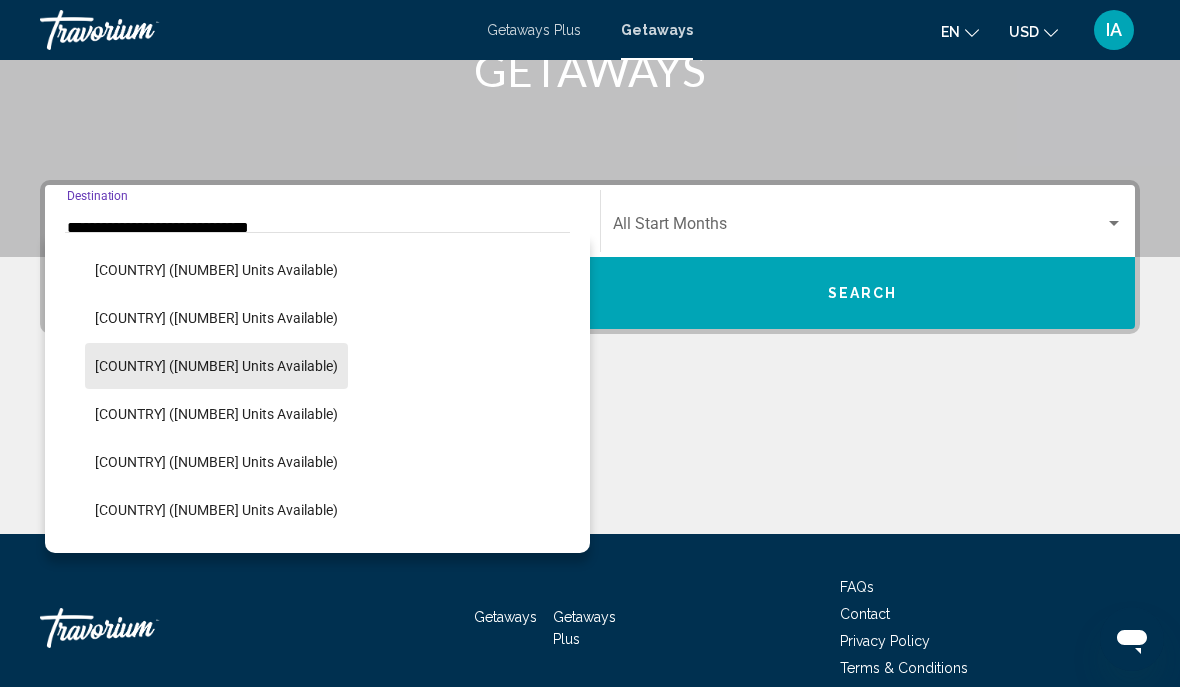 click on "[COUNTRY] ([NUMBER] units available)" 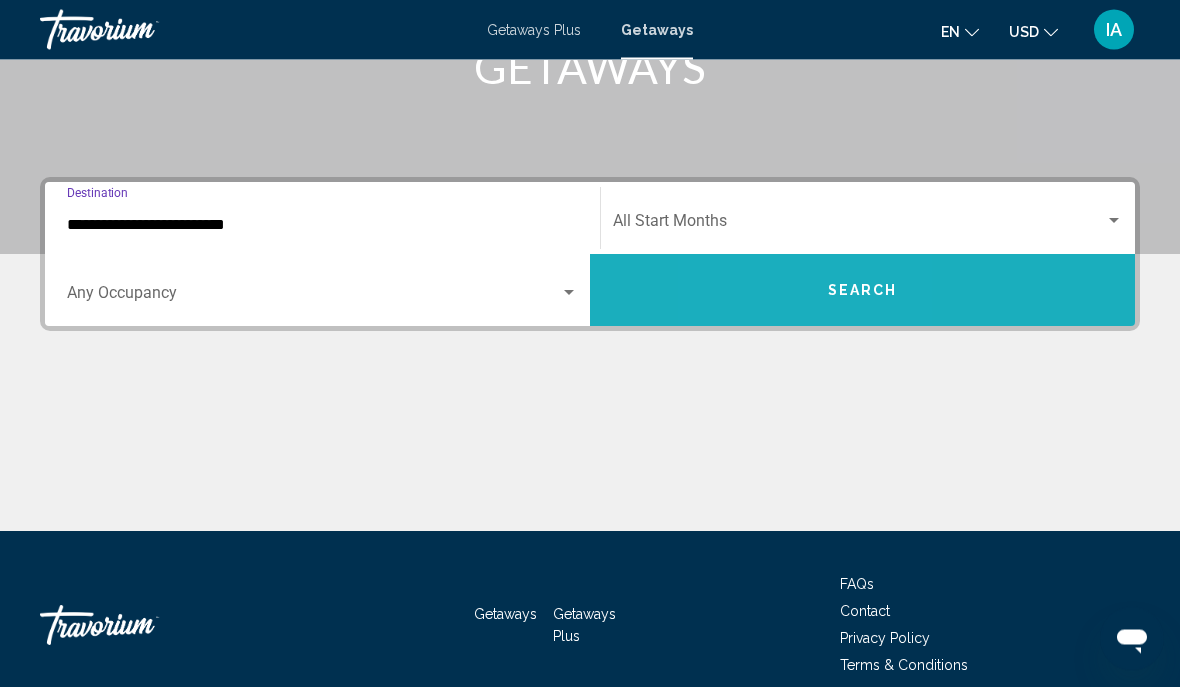 scroll, scrollTop: 31, scrollLeft: 0, axis: vertical 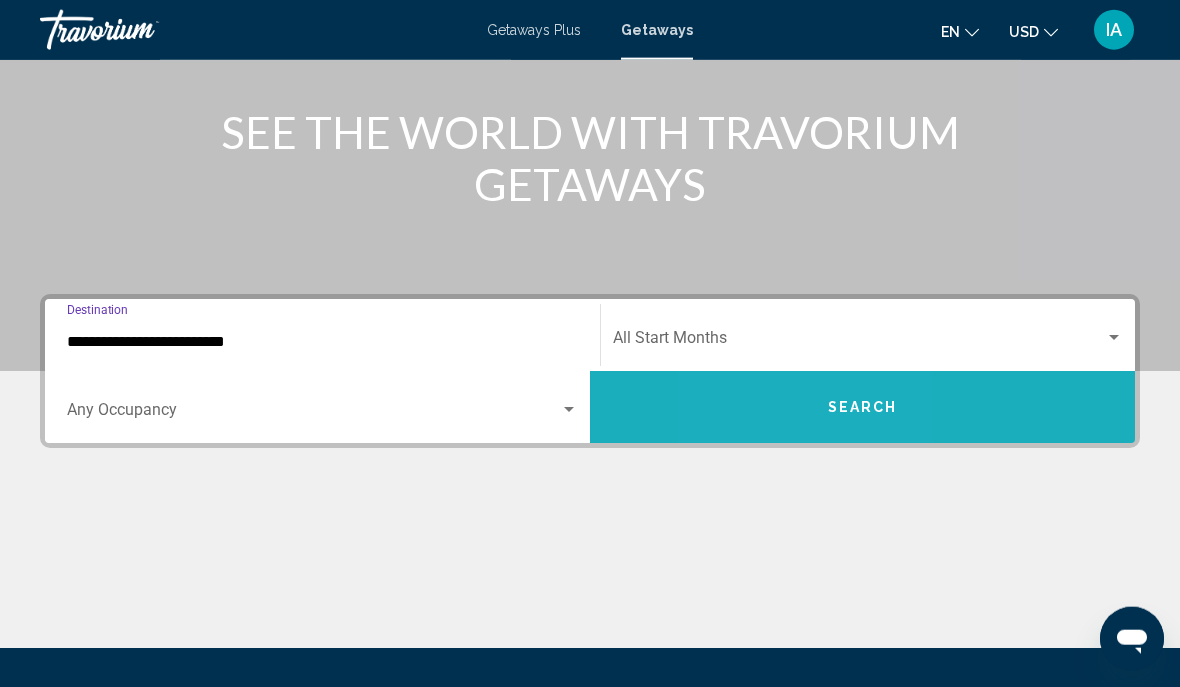 click on "Search" at bounding box center [862, 407] 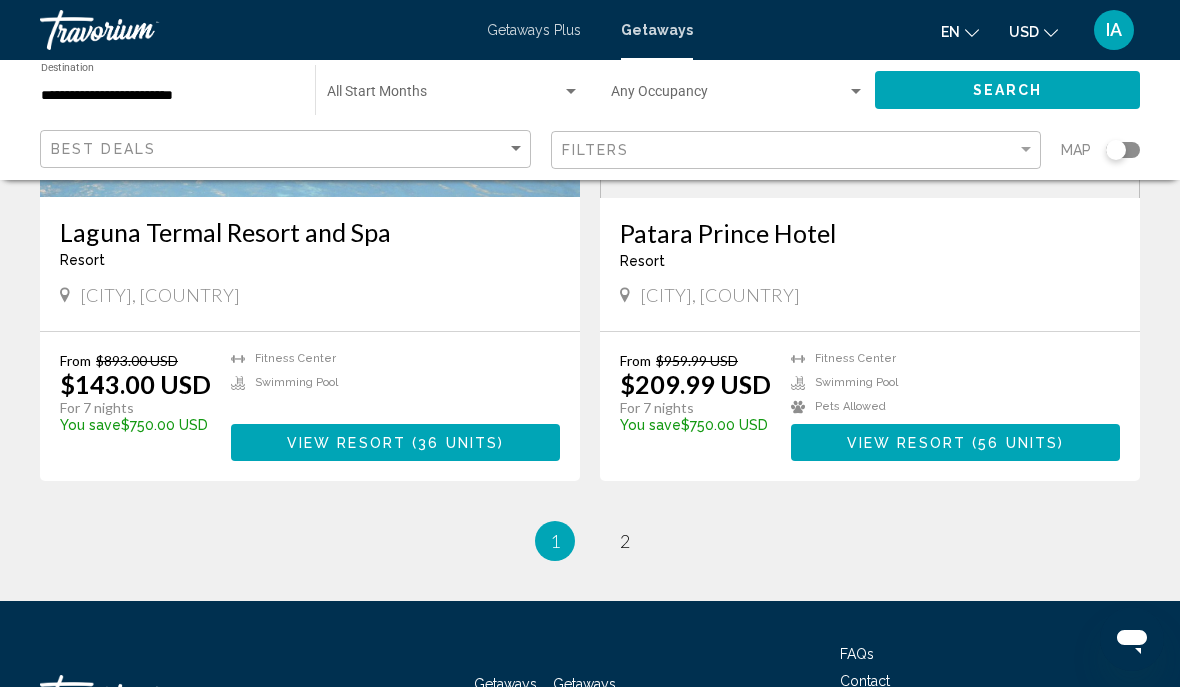 scroll, scrollTop: 3618, scrollLeft: 0, axis: vertical 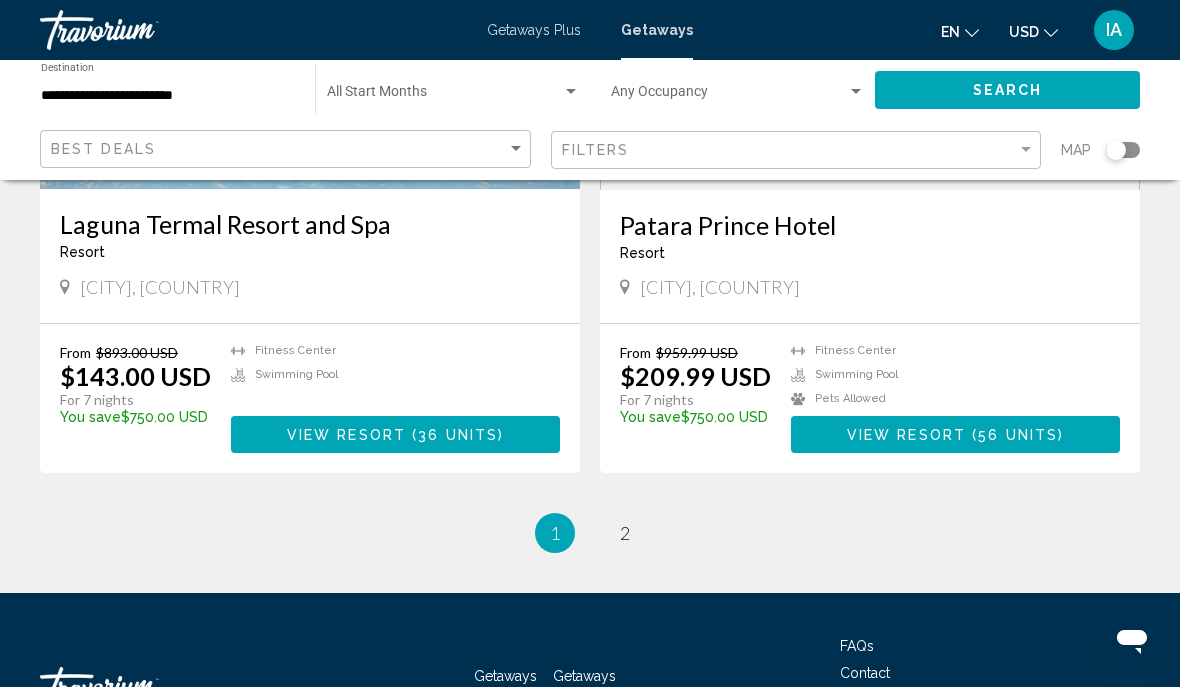 click on "View Resort" at bounding box center [906, 435] 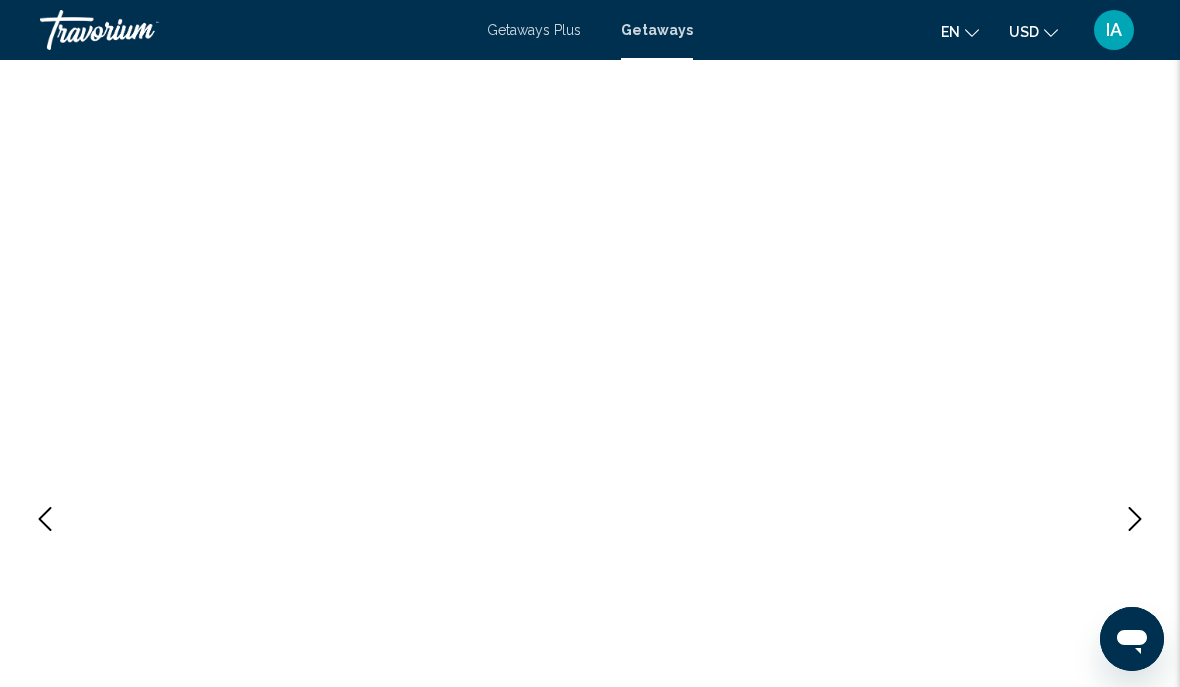 scroll, scrollTop: 0, scrollLeft: 0, axis: both 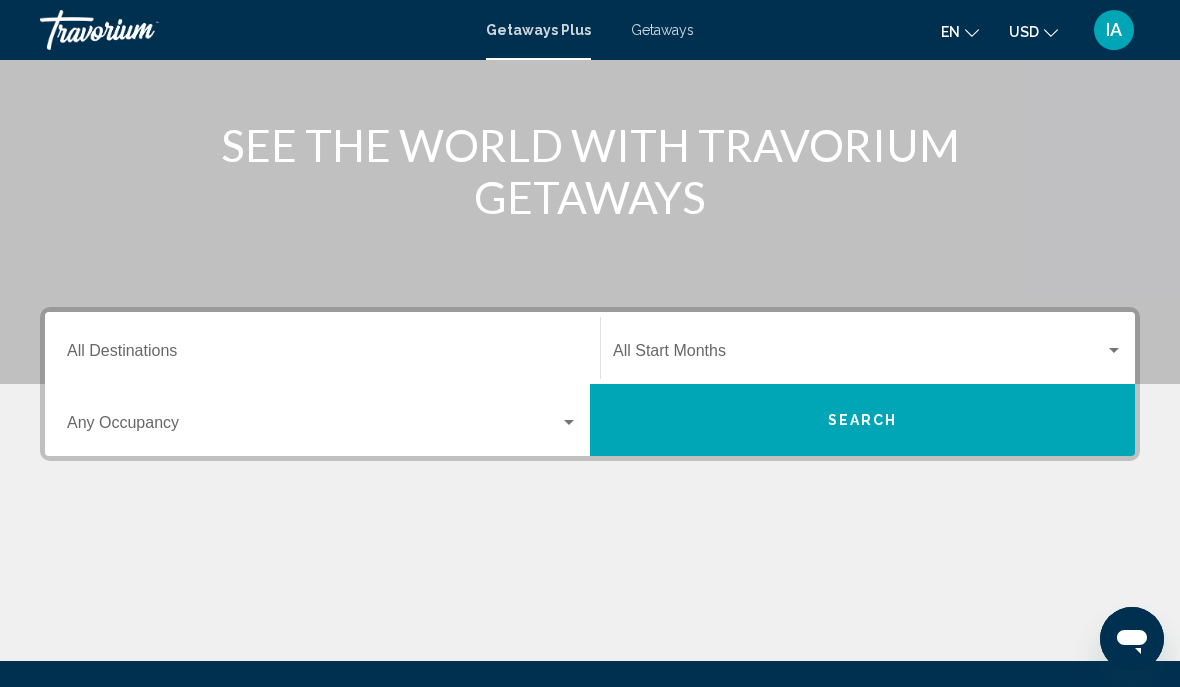 click on "Destination All Destinations" at bounding box center (322, 348) 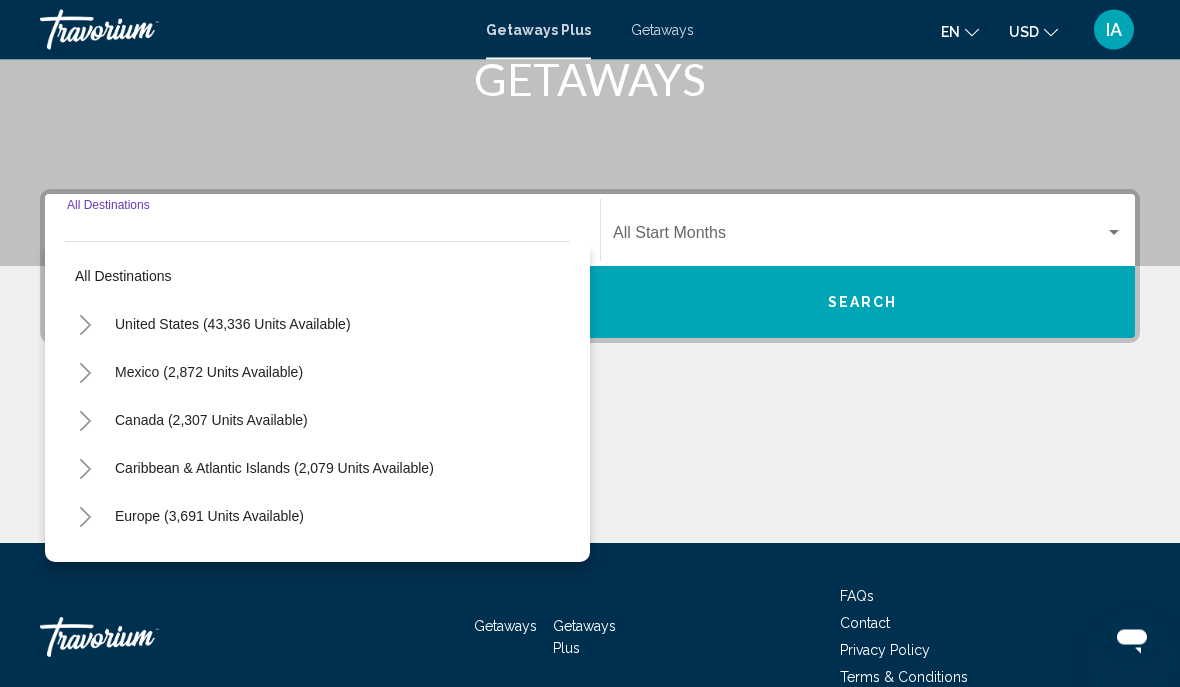 scroll, scrollTop: 346, scrollLeft: 0, axis: vertical 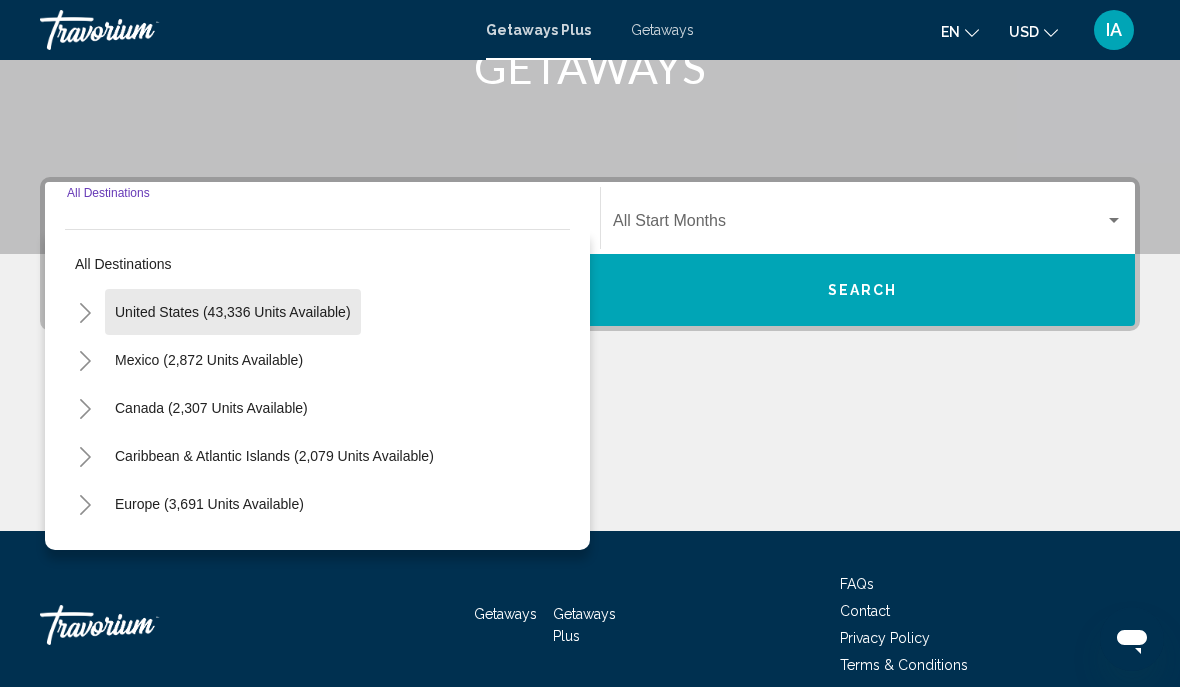 click on "United States (43,336 units available)" at bounding box center (209, 360) 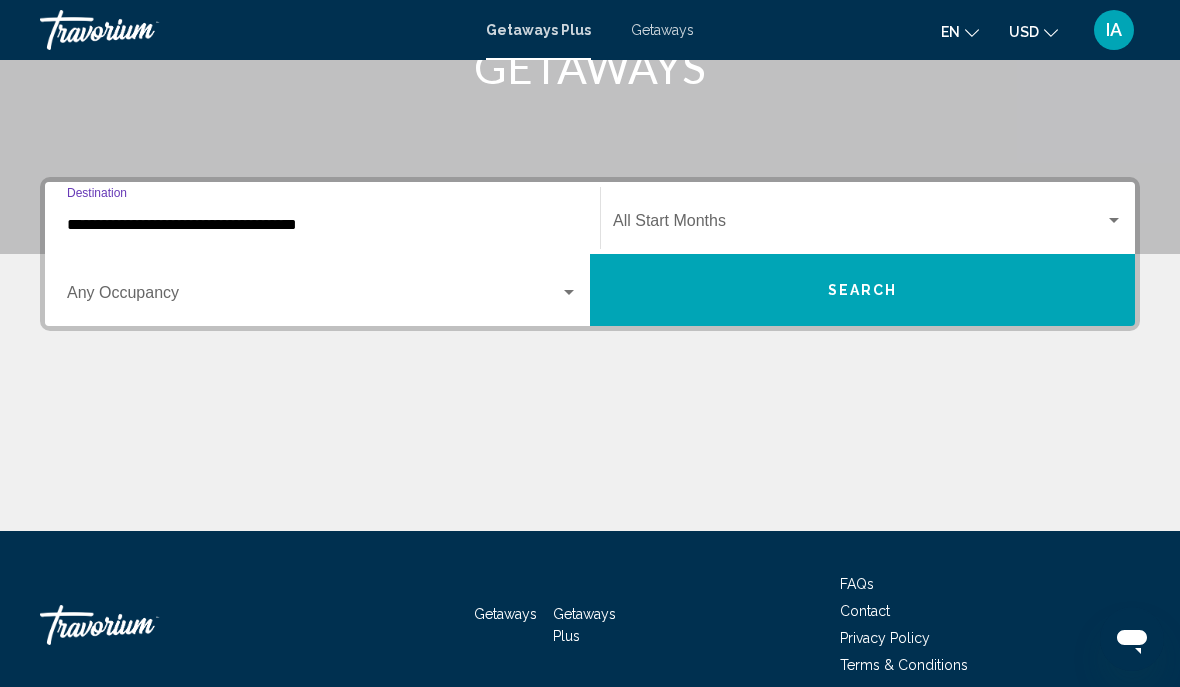 click on "**********" at bounding box center [322, 225] 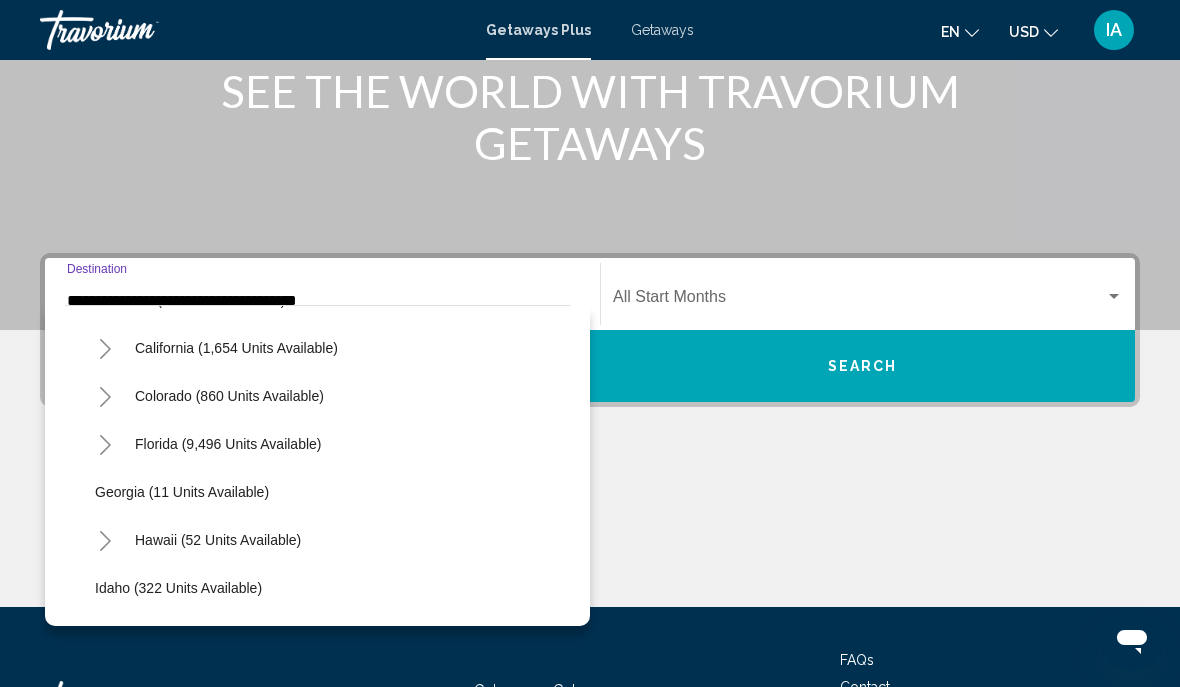 scroll, scrollTop: 175, scrollLeft: 0, axis: vertical 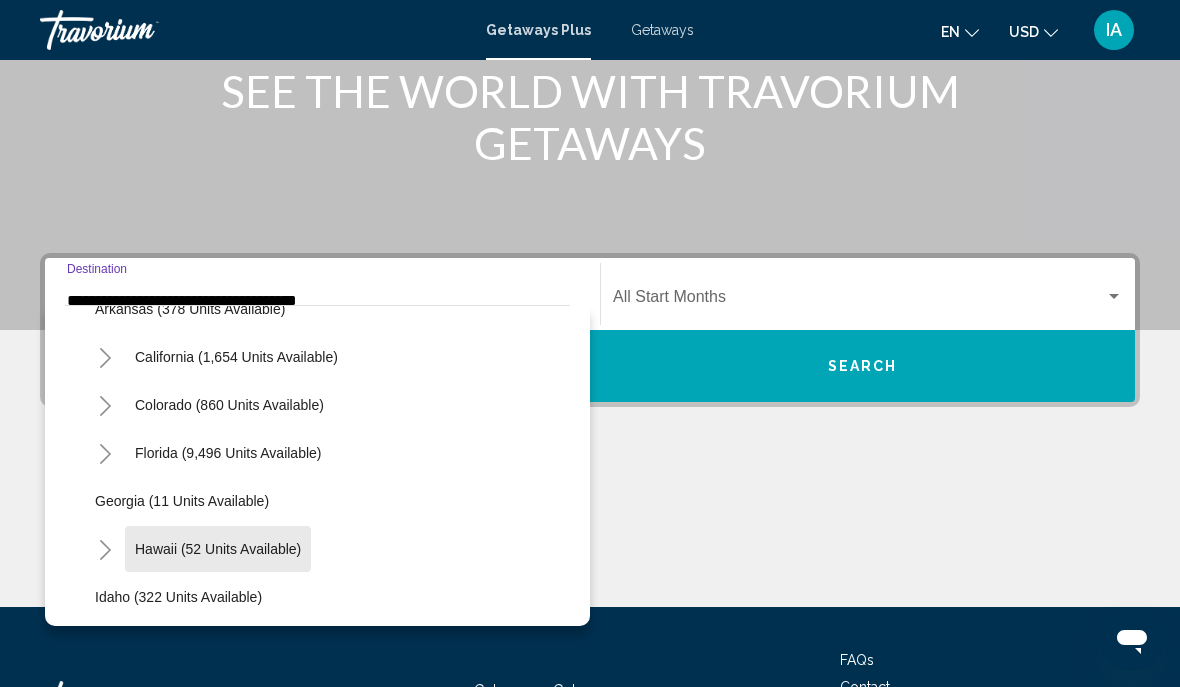 click on "Hawaii (52 units available)" 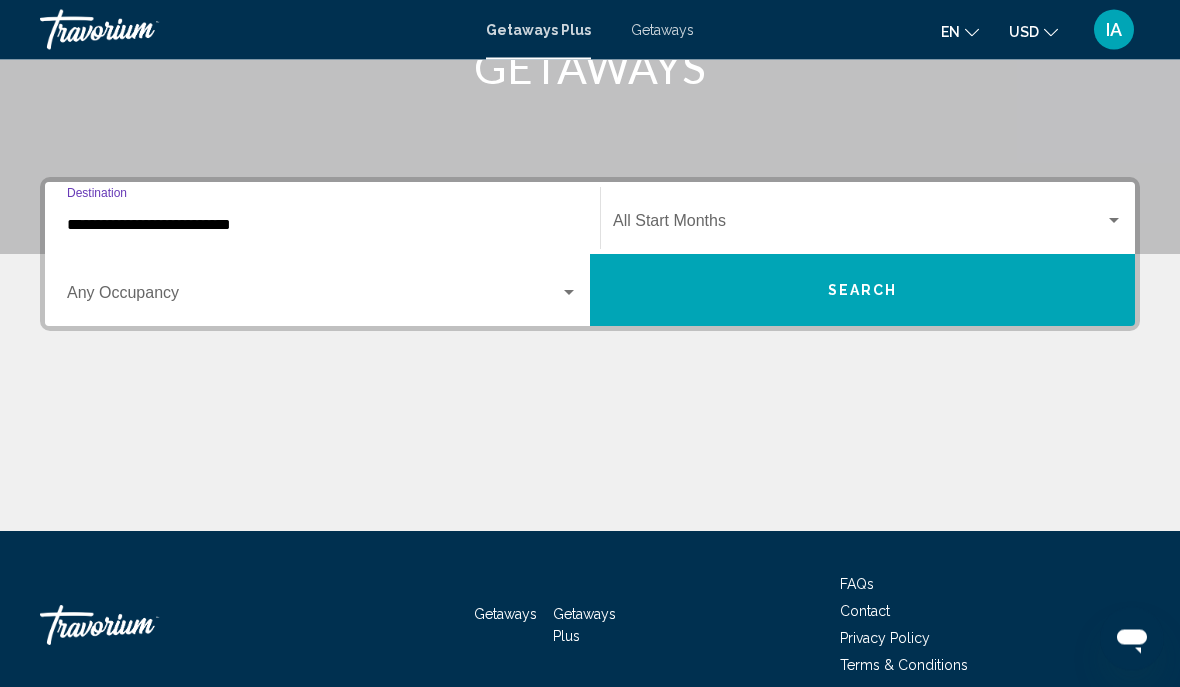 scroll, scrollTop: 346, scrollLeft: 0, axis: vertical 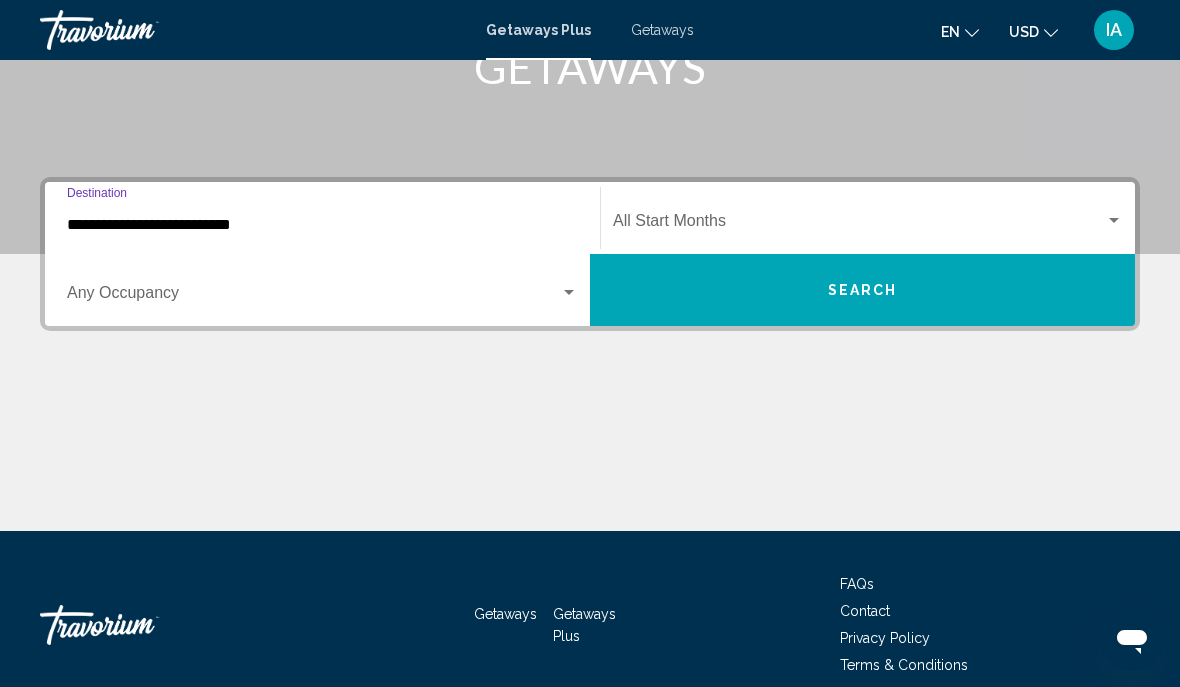 click at bounding box center [569, 293] 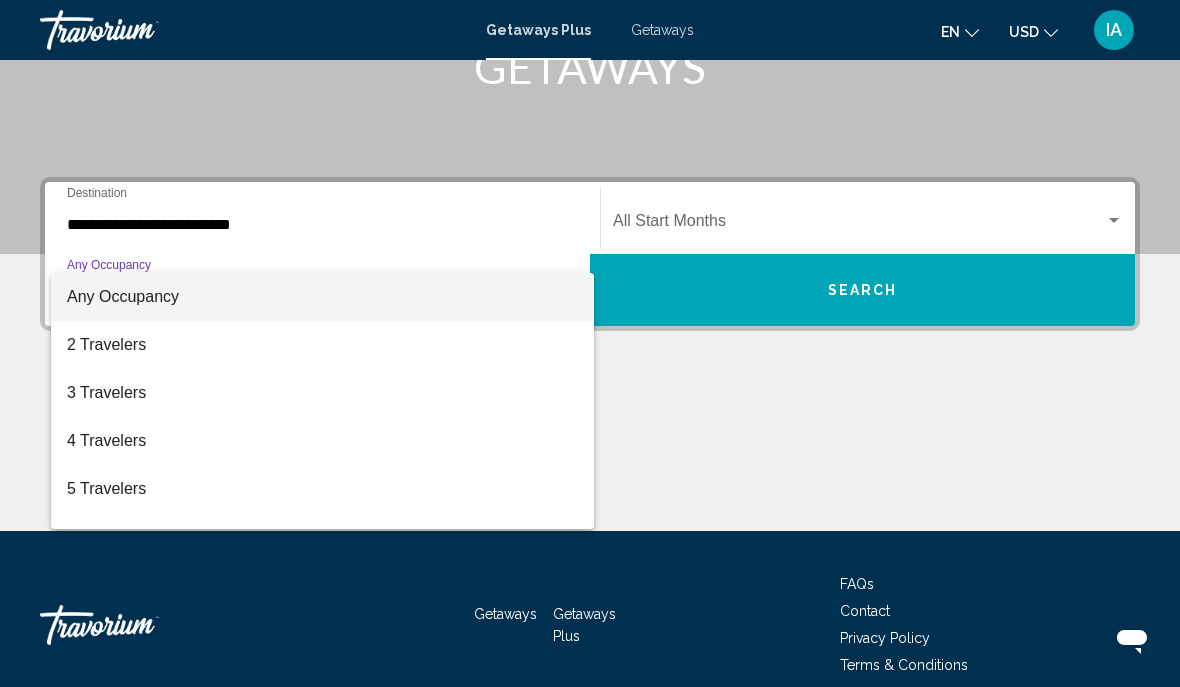 click at bounding box center (590, 343) 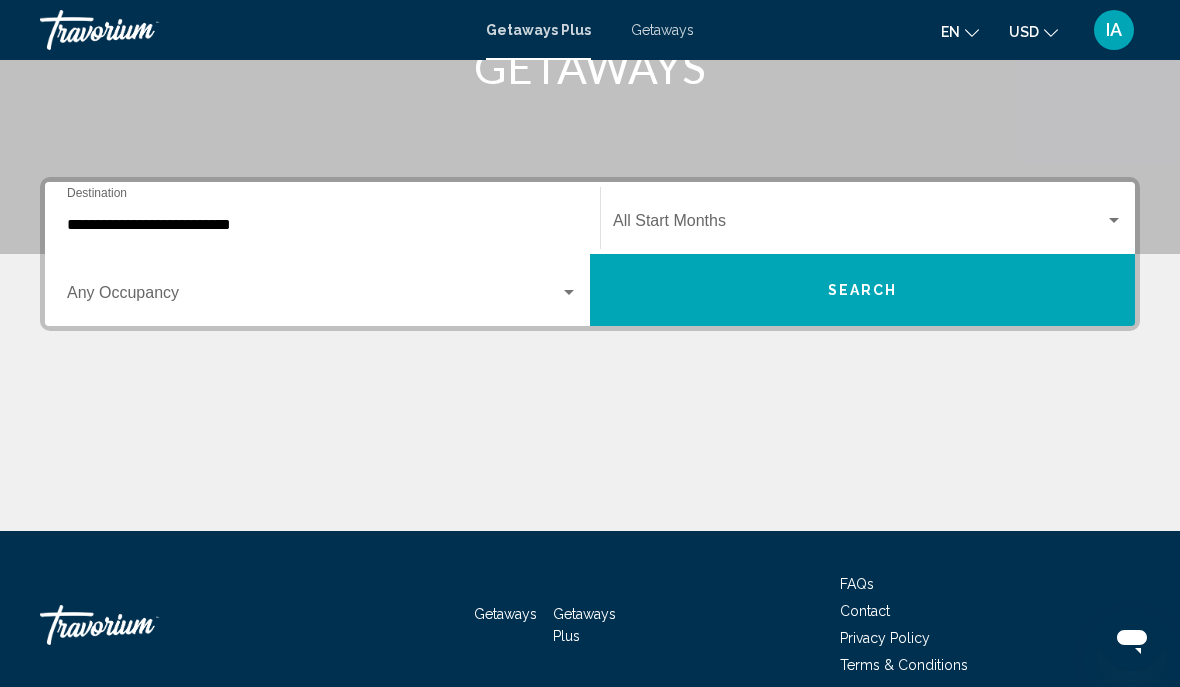 click on "Search" at bounding box center (862, 290) 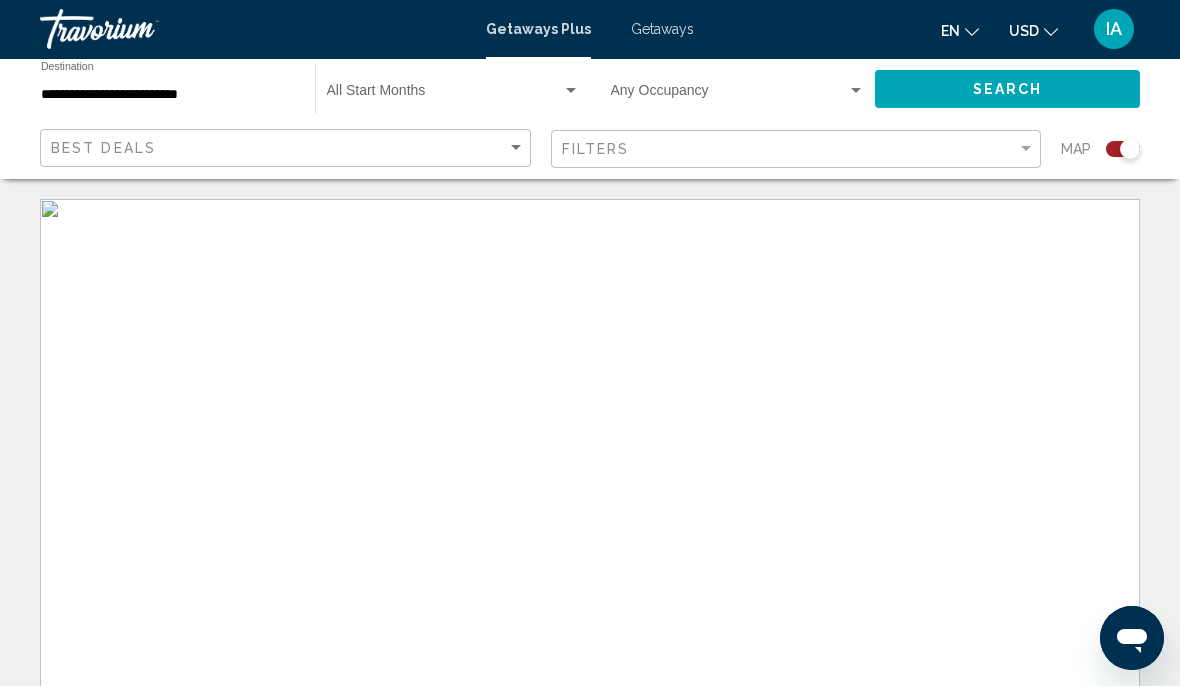scroll, scrollTop: 1, scrollLeft: 0, axis: vertical 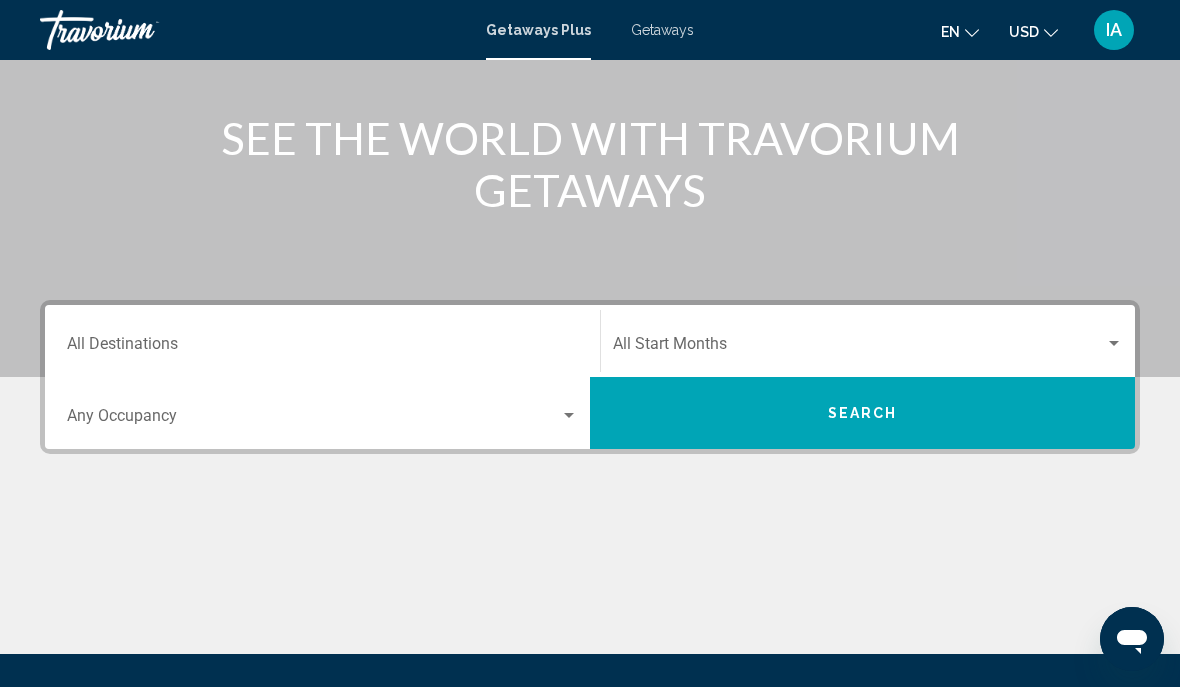 click on "Destination All Destinations" at bounding box center (322, 341) 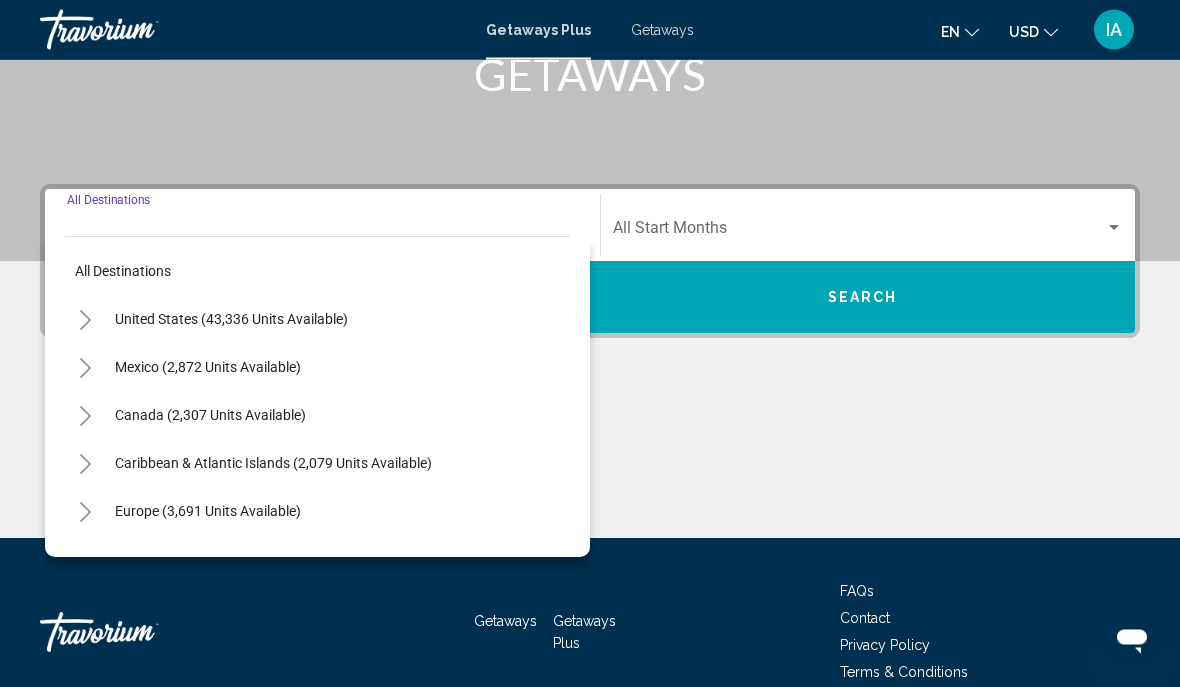 scroll, scrollTop: 346, scrollLeft: 0, axis: vertical 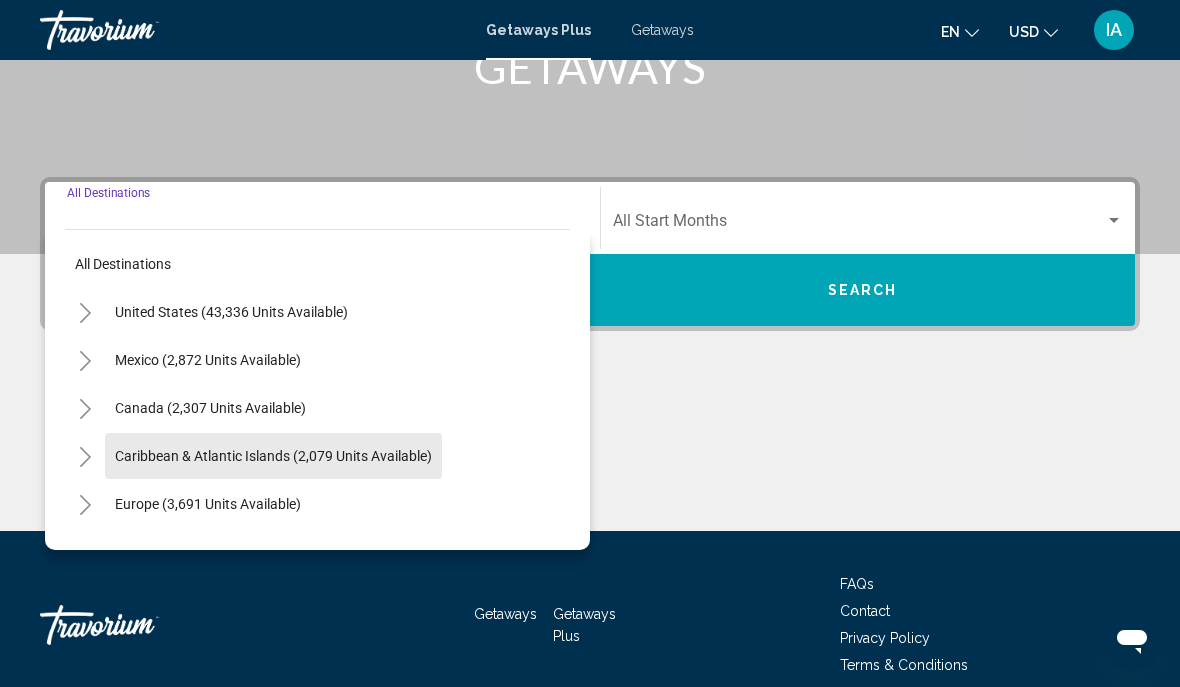 click on "Caribbean & Atlantic Islands (2,079 units available)" at bounding box center [208, 504] 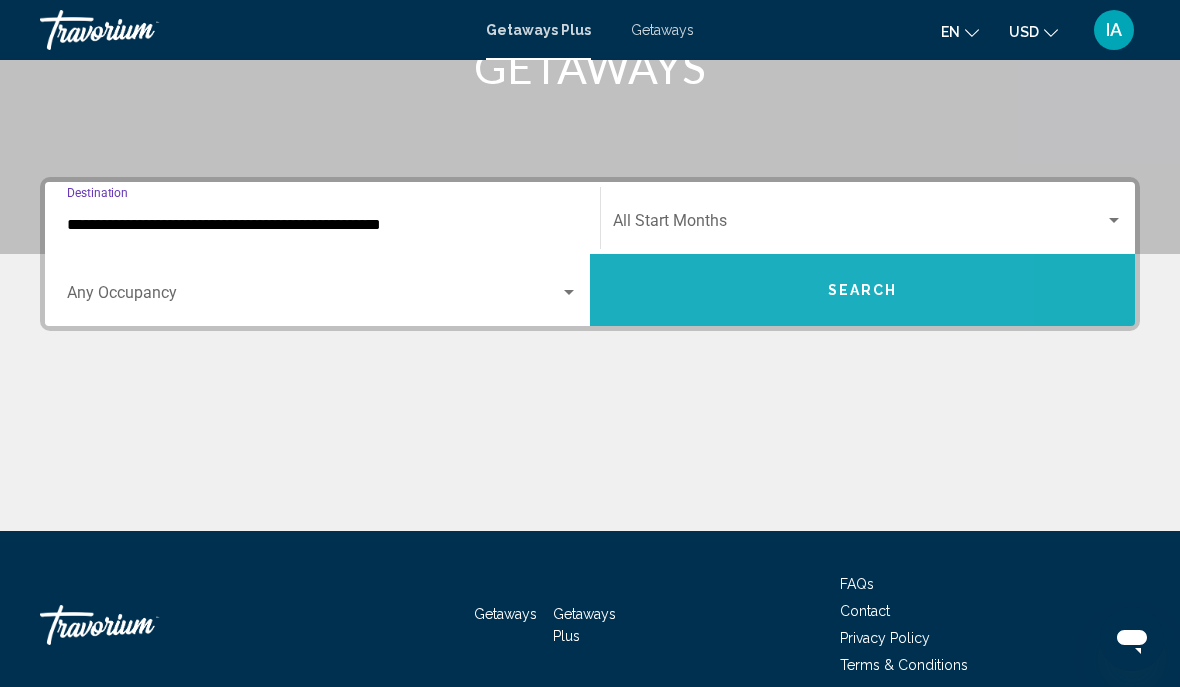 click on "Search" at bounding box center (862, 290) 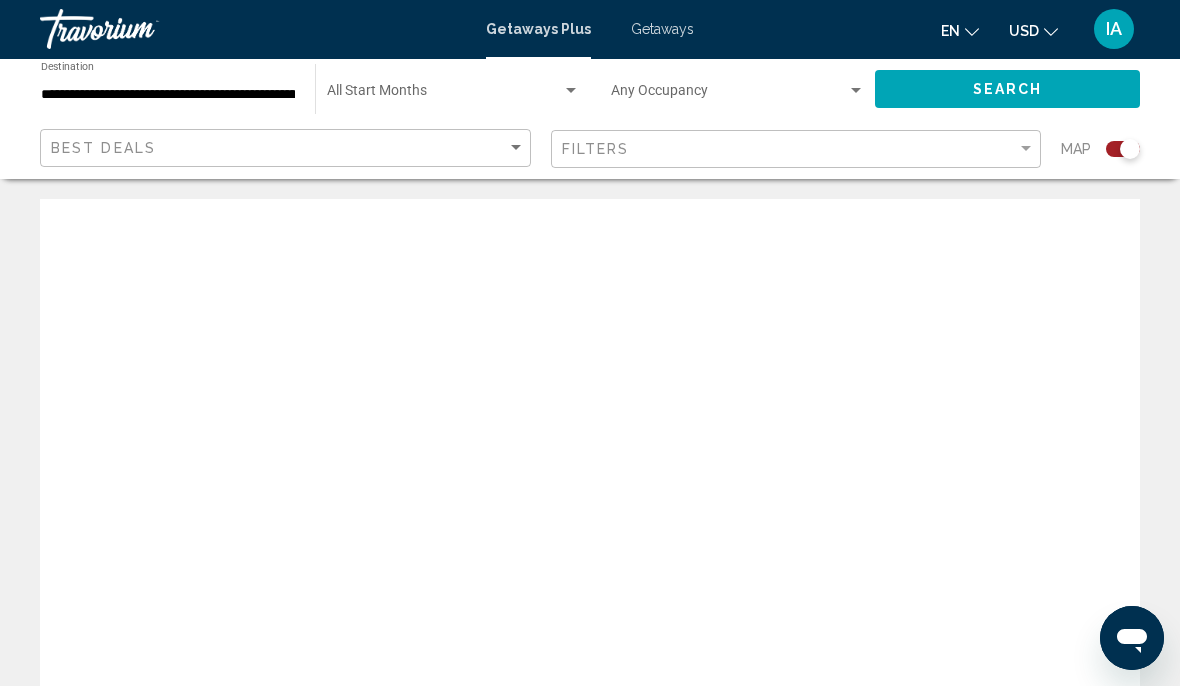 scroll, scrollTop: 1, scrollLeft: 0, axis: vertical 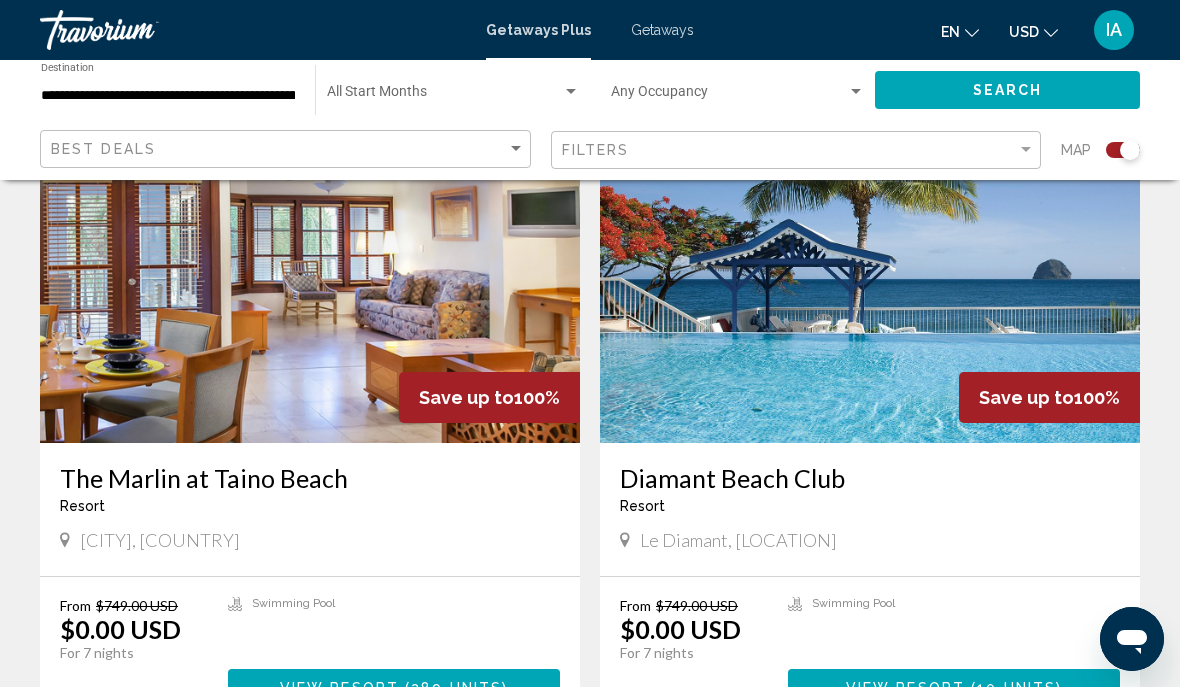 click at bounding box center [870, 283] 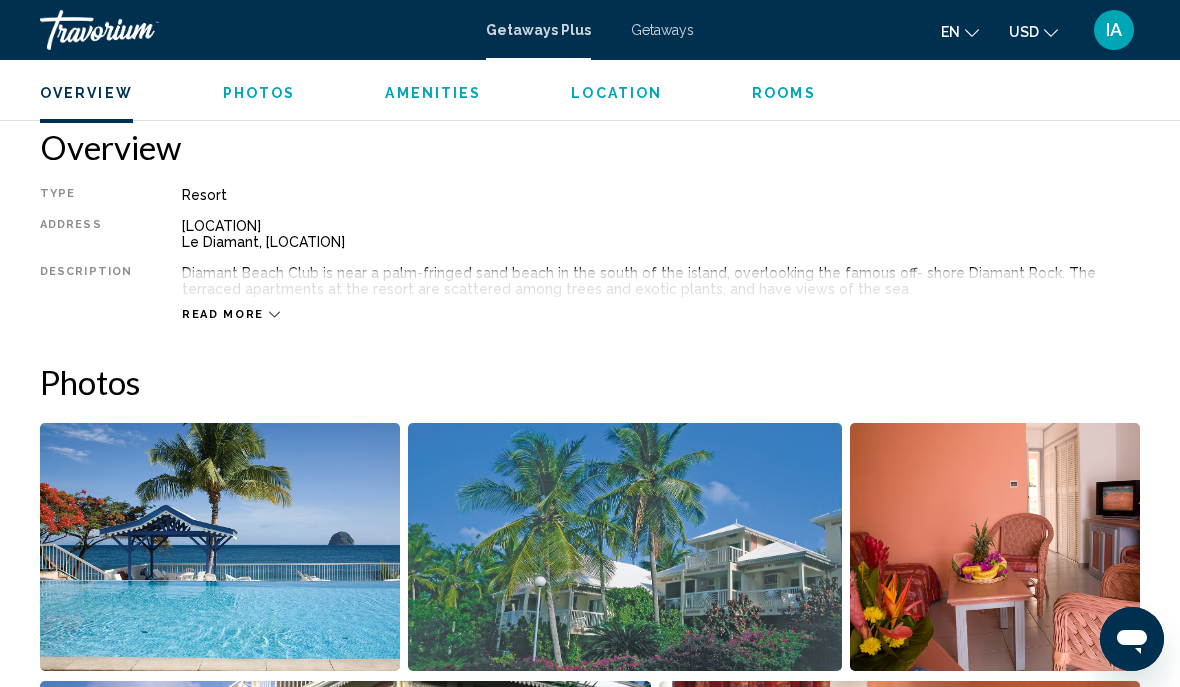 scroll, scrollTop: 986, scrollLeft: 0, axis: vertical 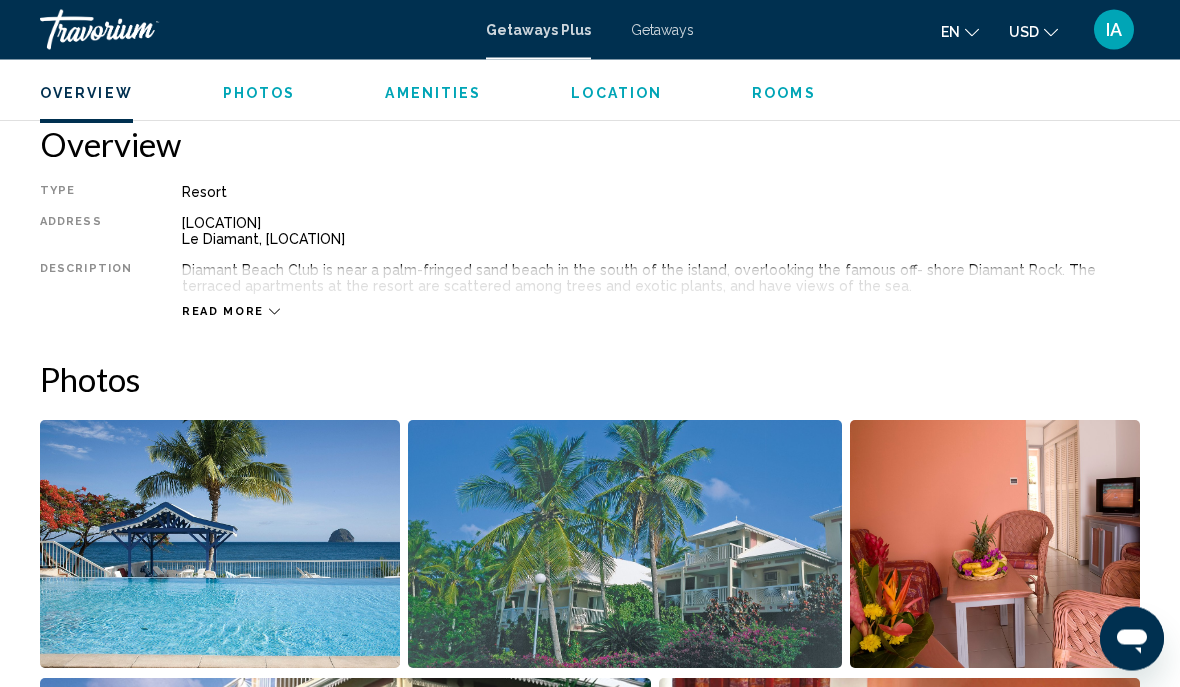 click on "Read more" at bounding box center (223, 312) 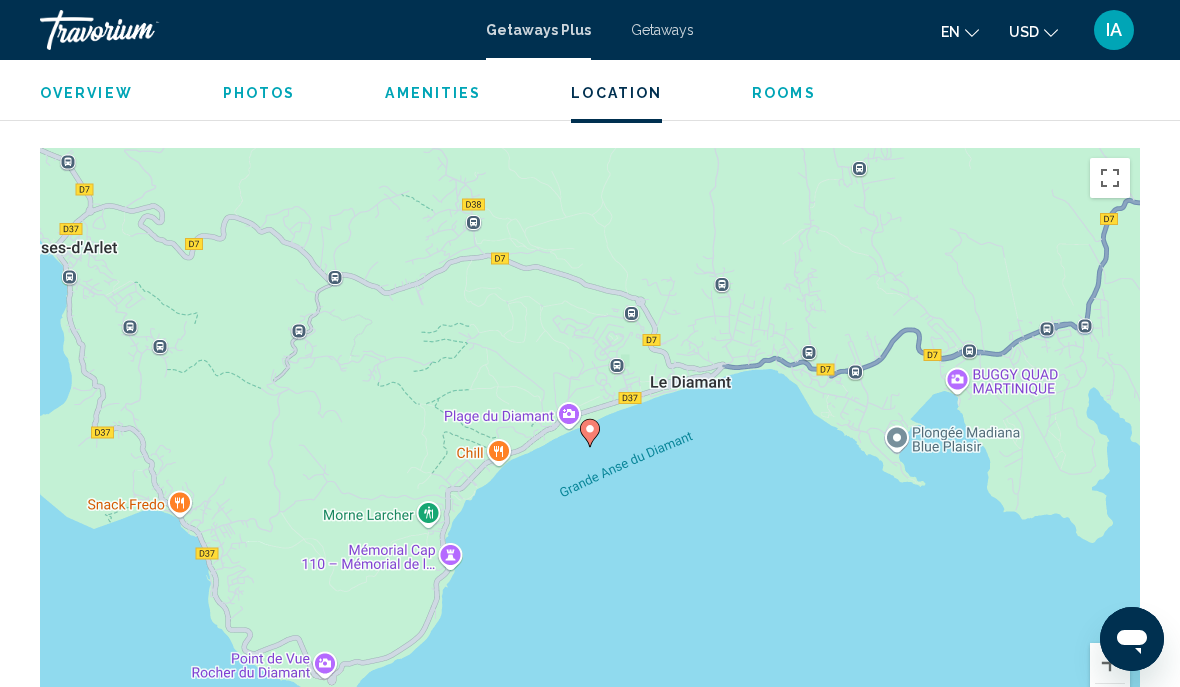 scroll, scrollTop: 2791, scrollLeft: 0, axis: vertical 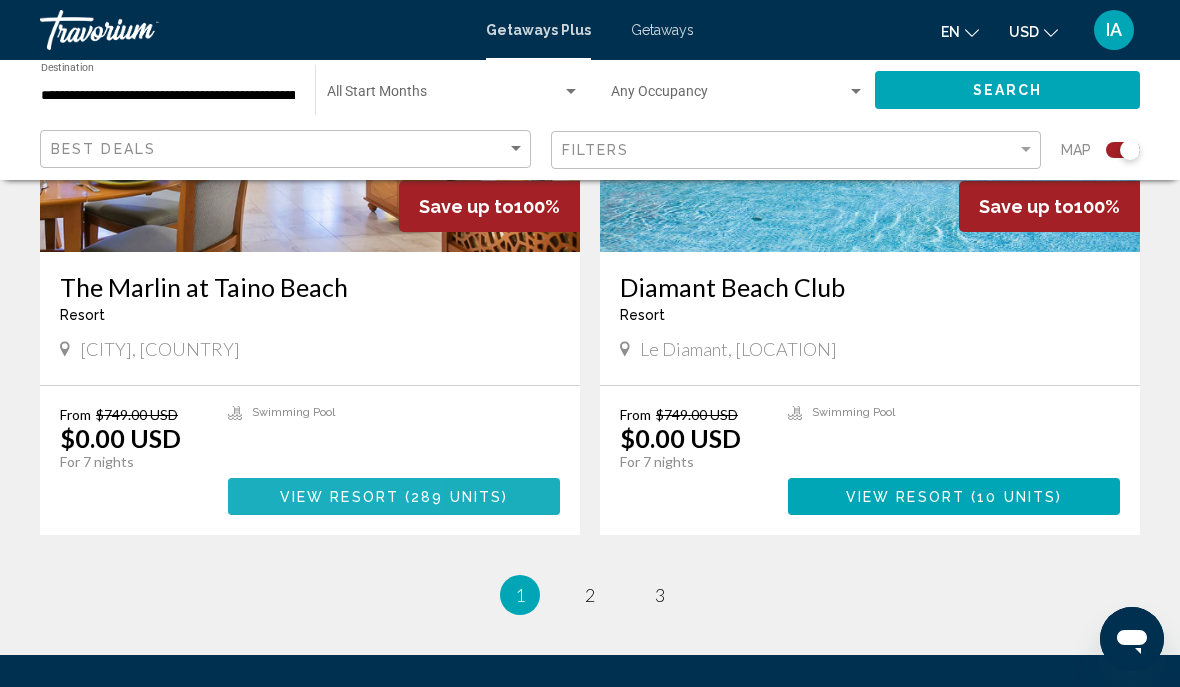 click on "View Resort    ( 289 units )" at bounding box center (394, 496) 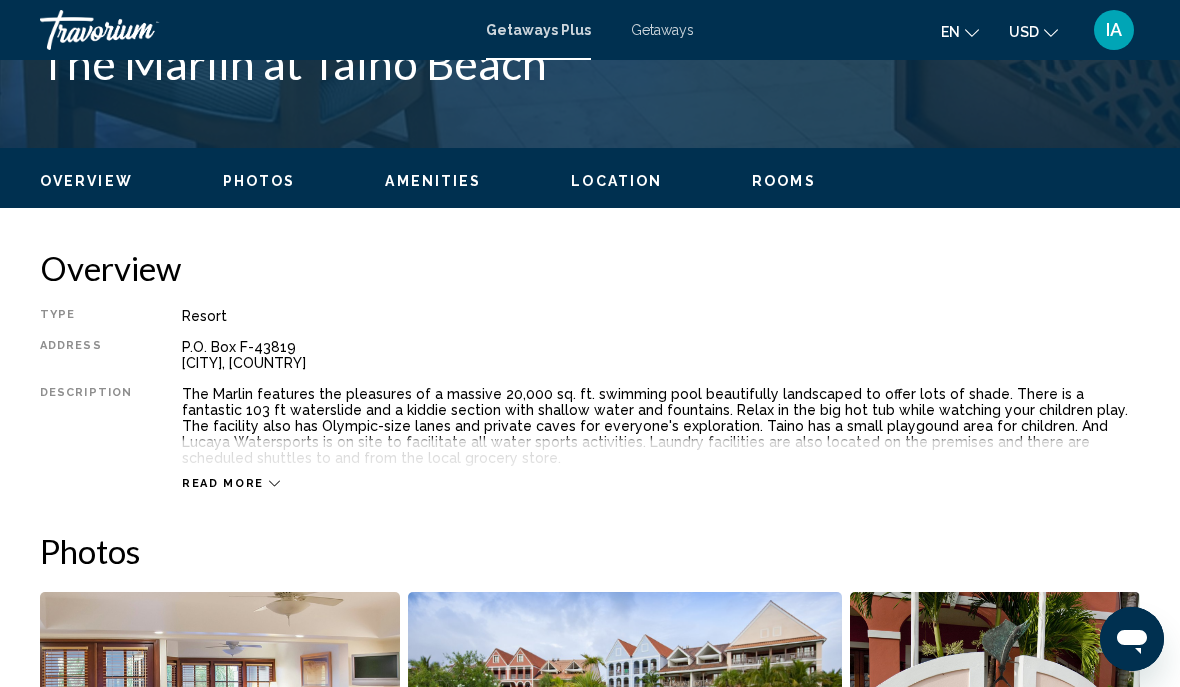 scroll, scrollTop: 863, scrollLeft: 0, axis: vertical 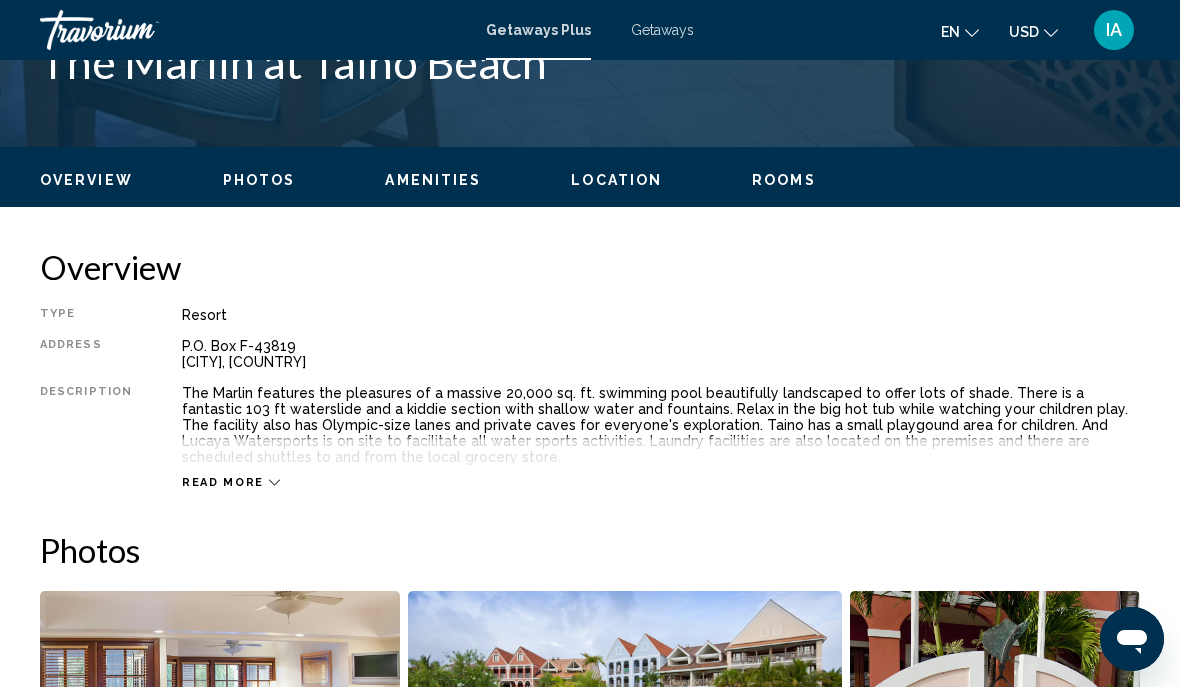 click on "Read more" at bounding box center (661, 462) 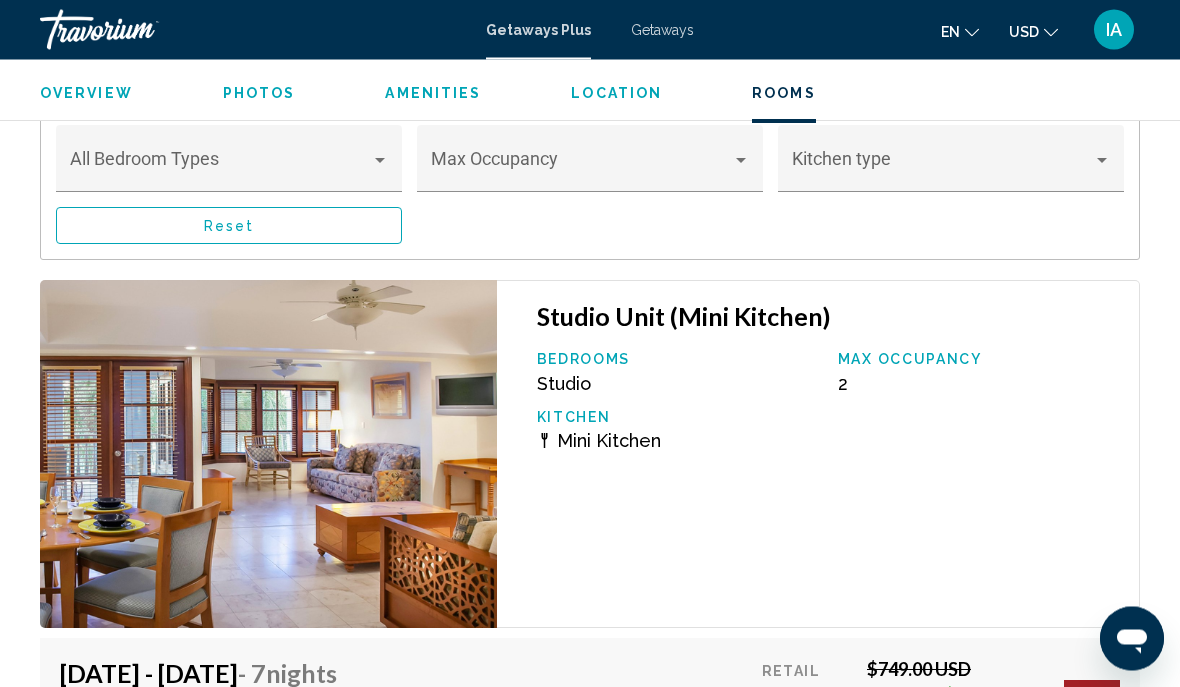 scroll, scrollTop: 3551, scrollLeft: 0, axis: vertical 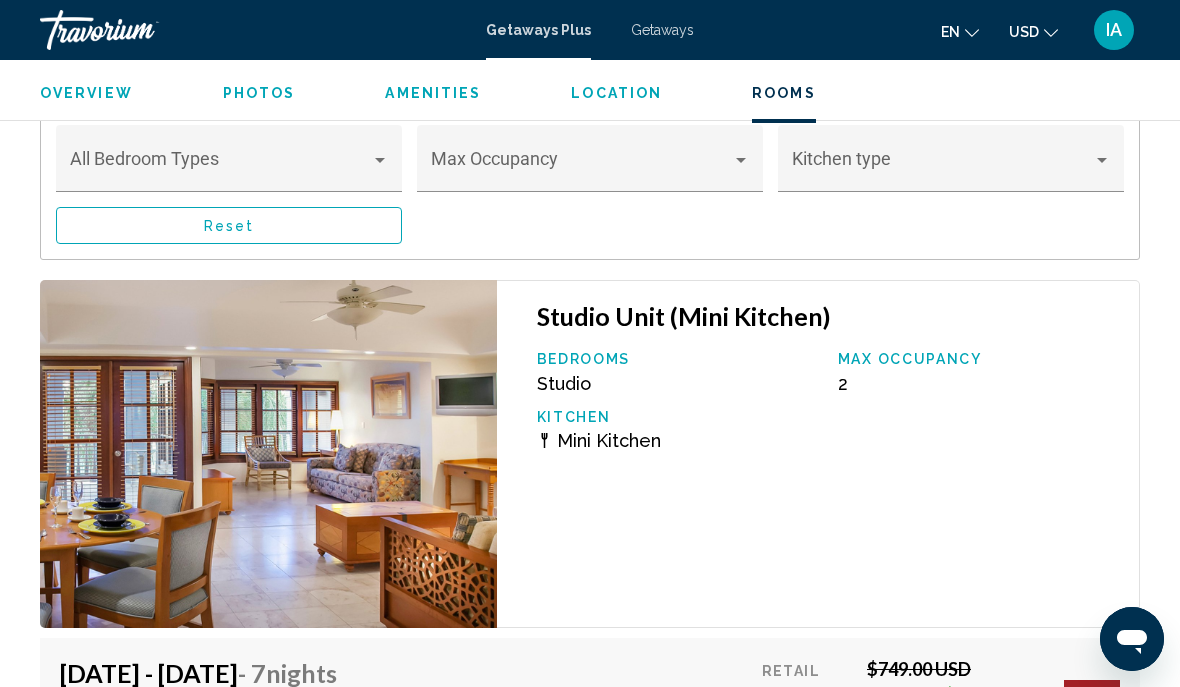click at bounding box center [220, 168] 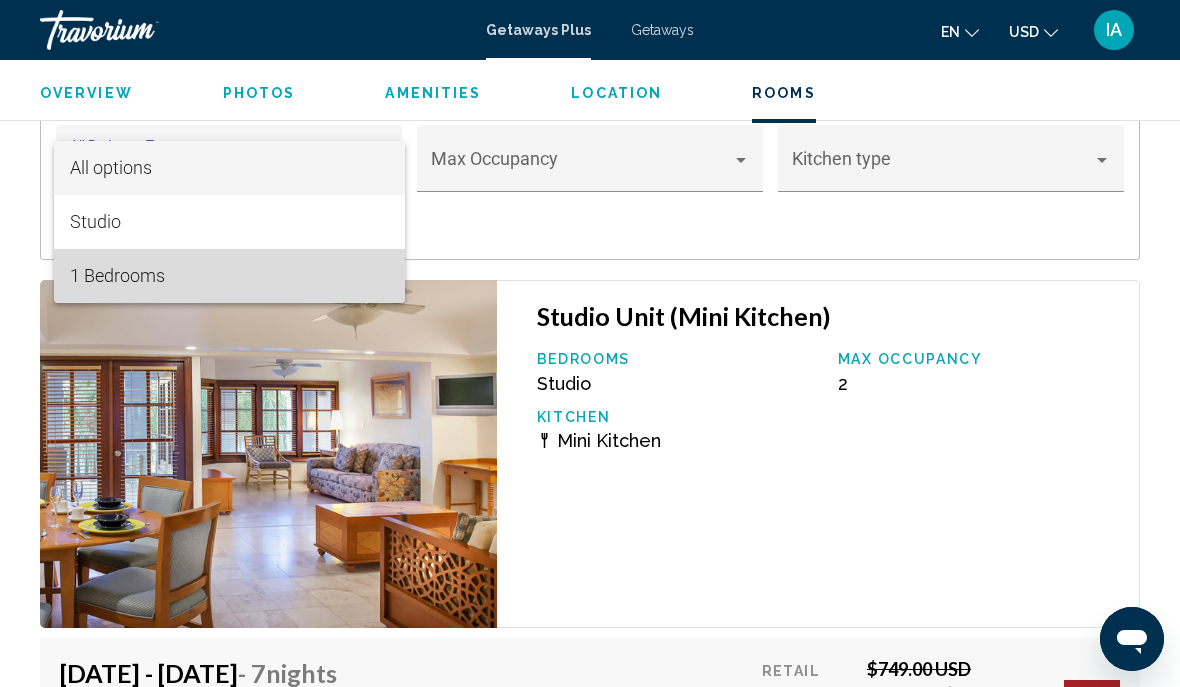 click on "1 Bedrooms" at bounding box center (229, 276) 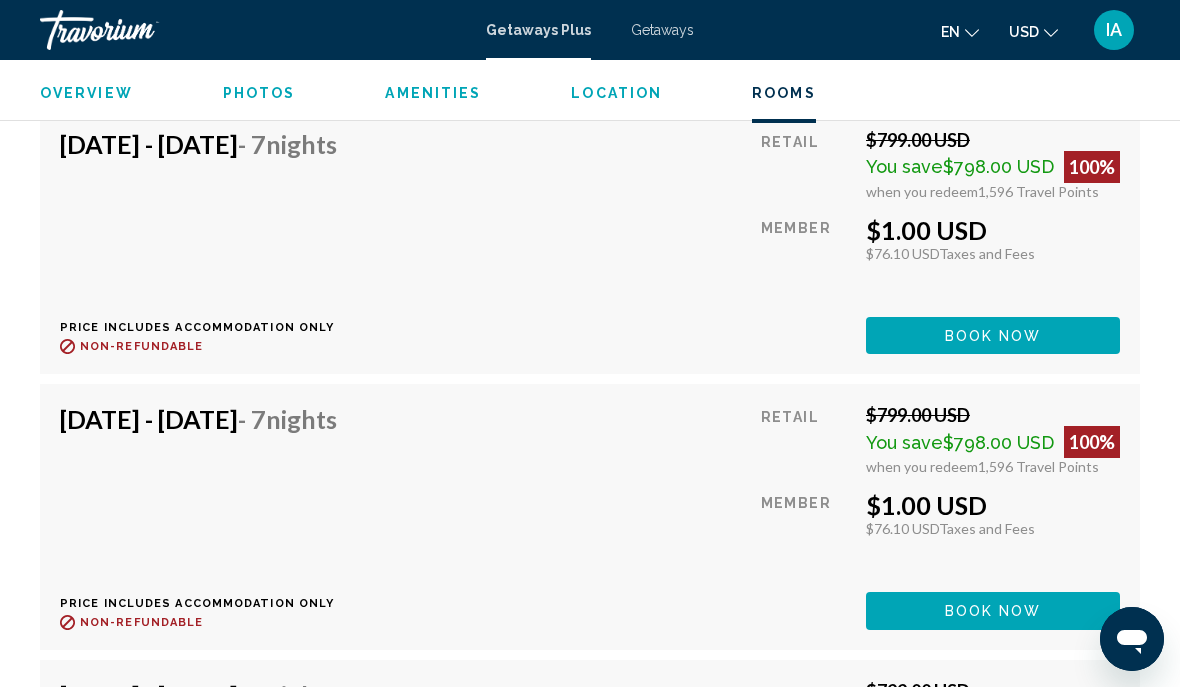 scroll, scrollTop: 4079, scrollLeft: 0, axis: vertical 